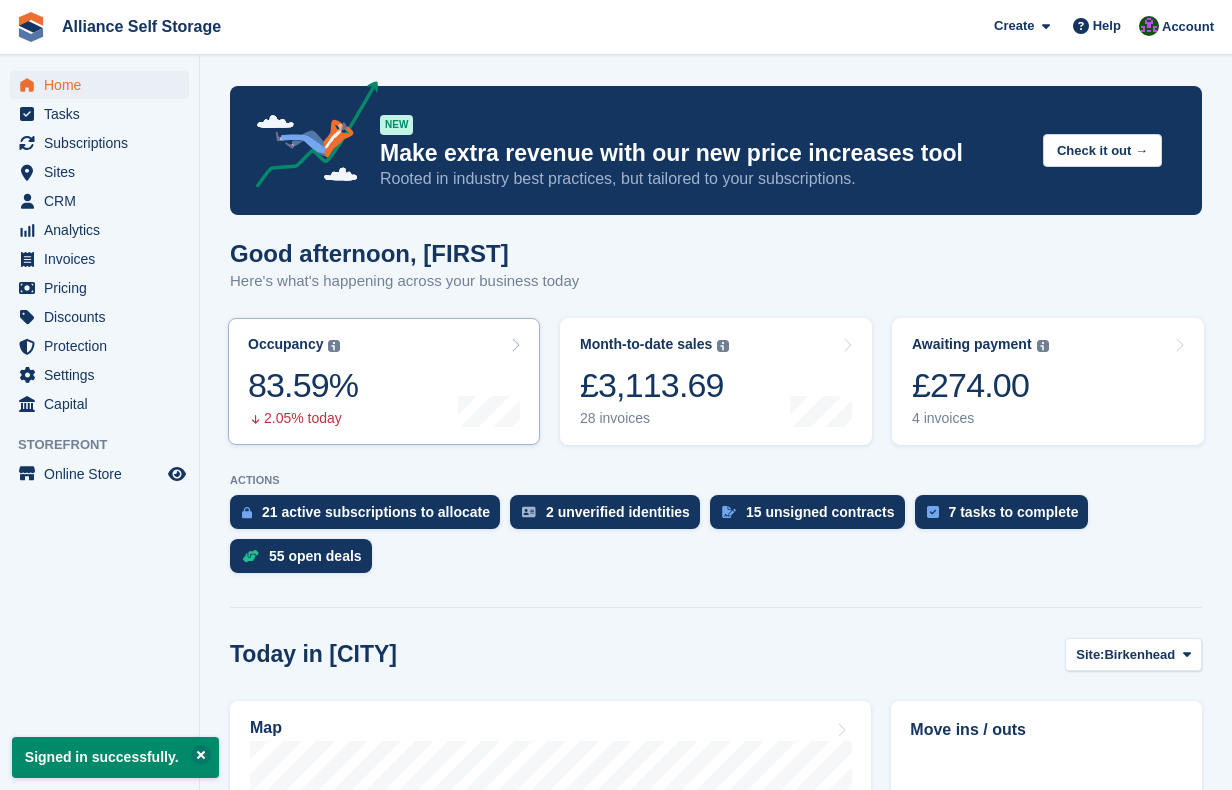 scroll, scrollTop: 0, scrollLeft: 0, axis: both 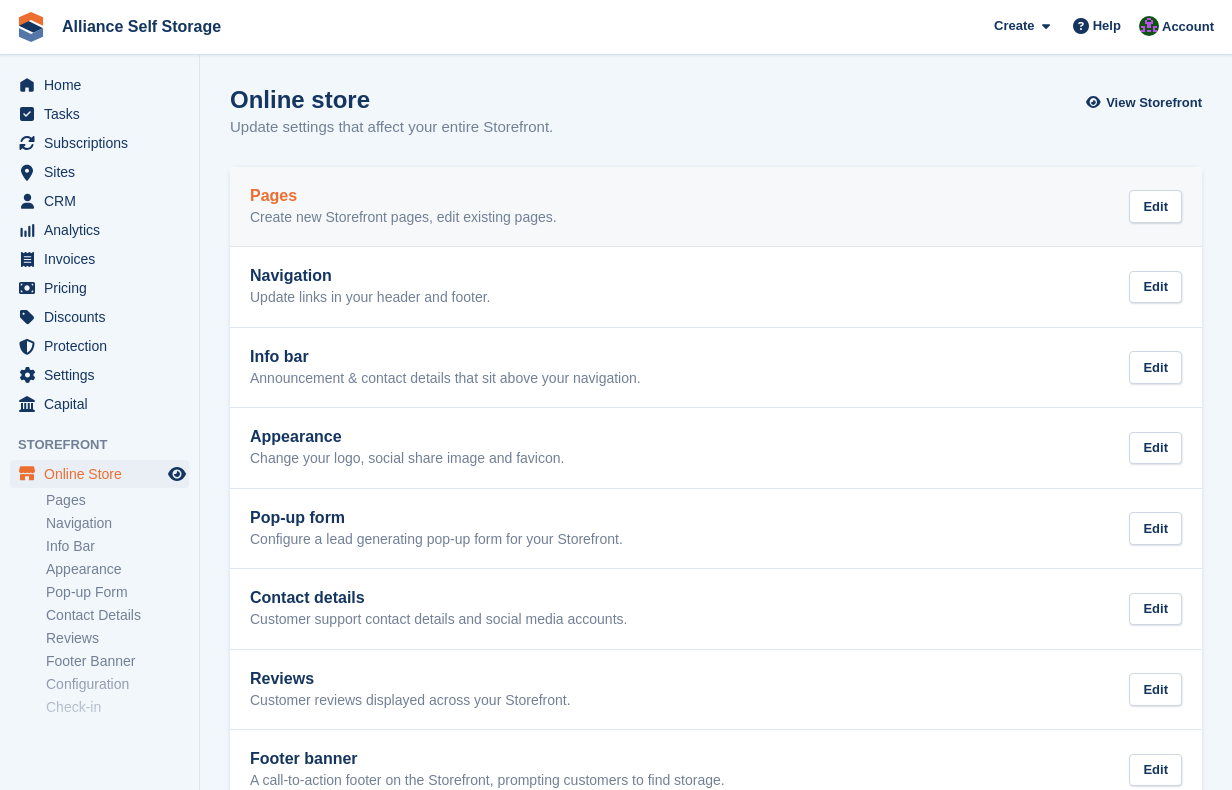 click on "Pages
Create new Storefront pages, edit existing pages.
Edit" at bounding box center [716, 207] 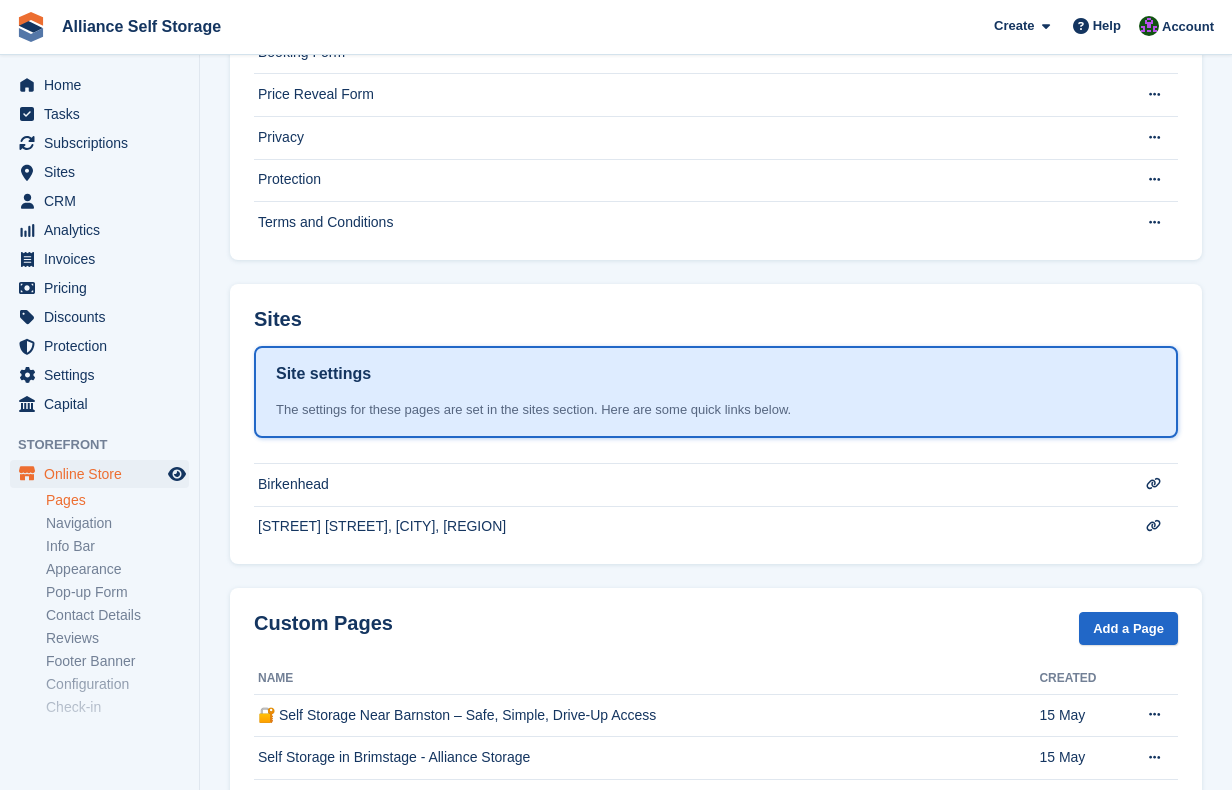 scroll, scrollTop: 300, scrollLeft: 0, axis: vertical 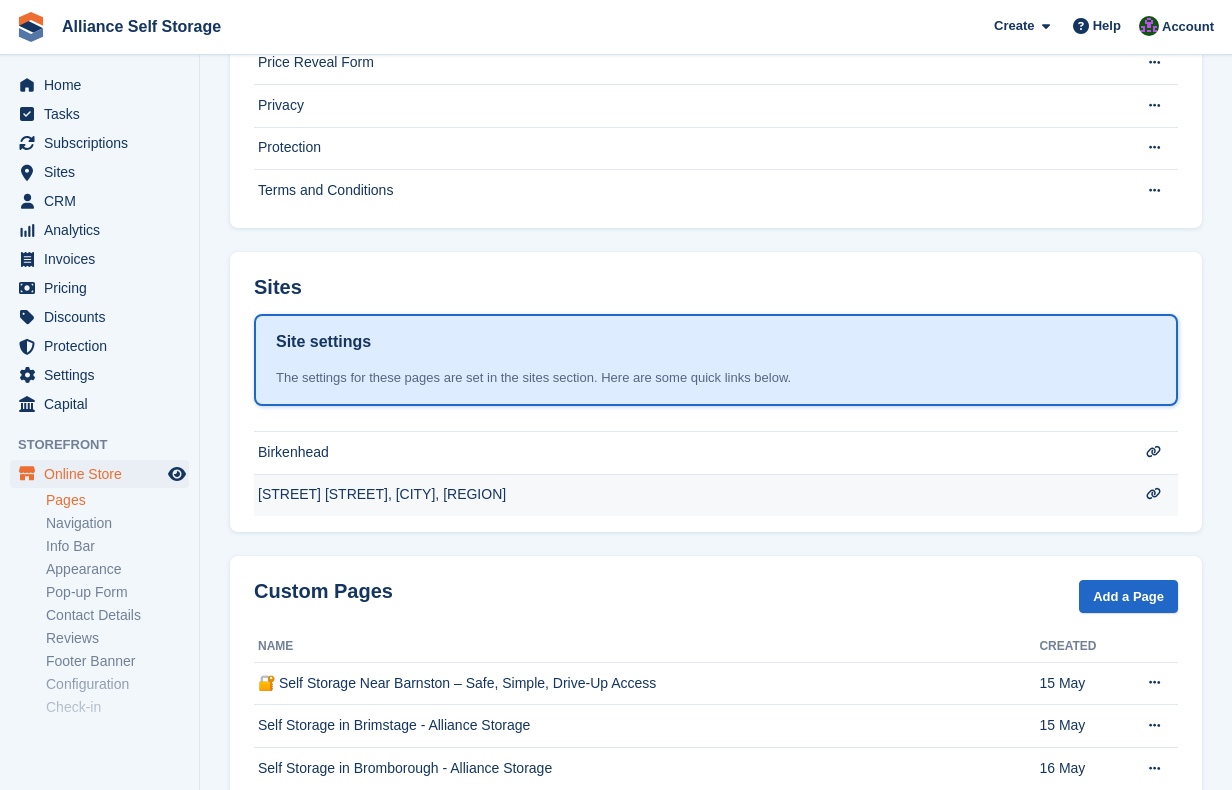 click on "[STREET], [CITY], [STATE]" at bounding box center (693, 20) 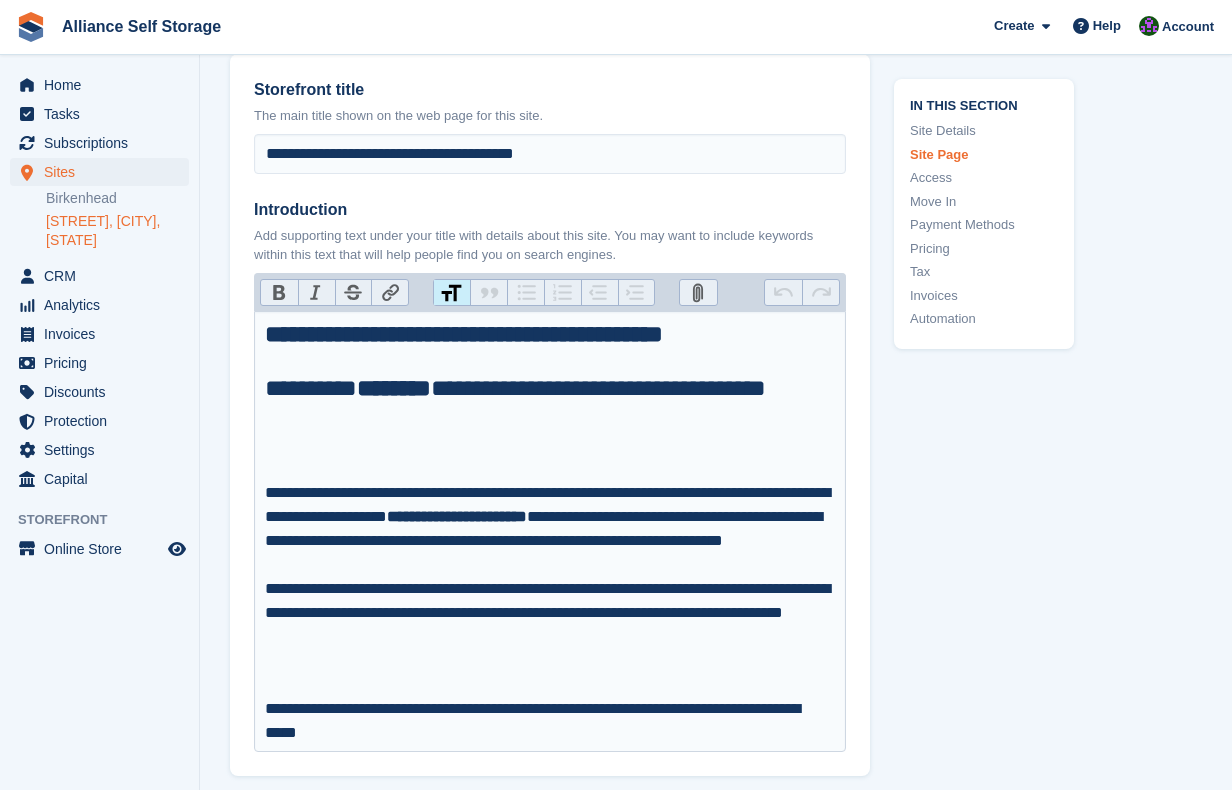 scroll, scrollTop: 1100, scrollLeft: 0, axis: vertical 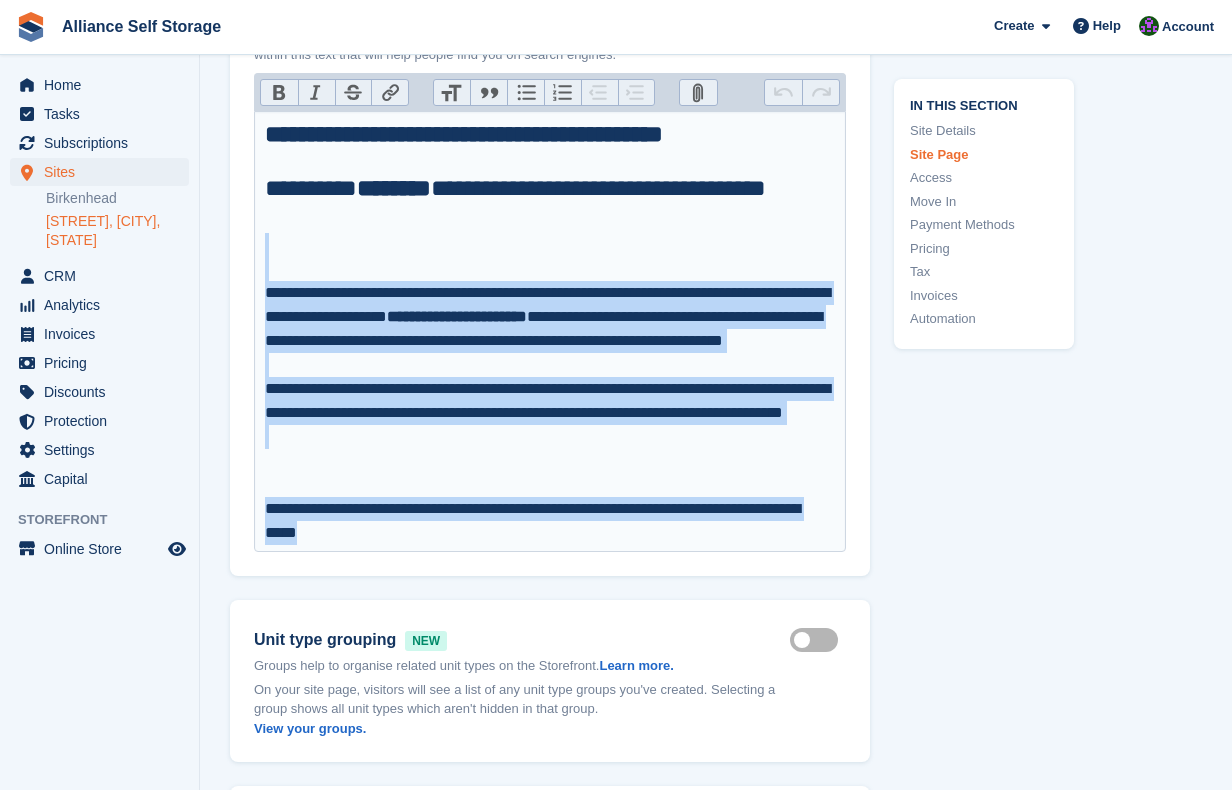drag, startPoint x: 417, startPoint y: 570, endPoint x: 271, endPoint y: 307, distance: 300.80725 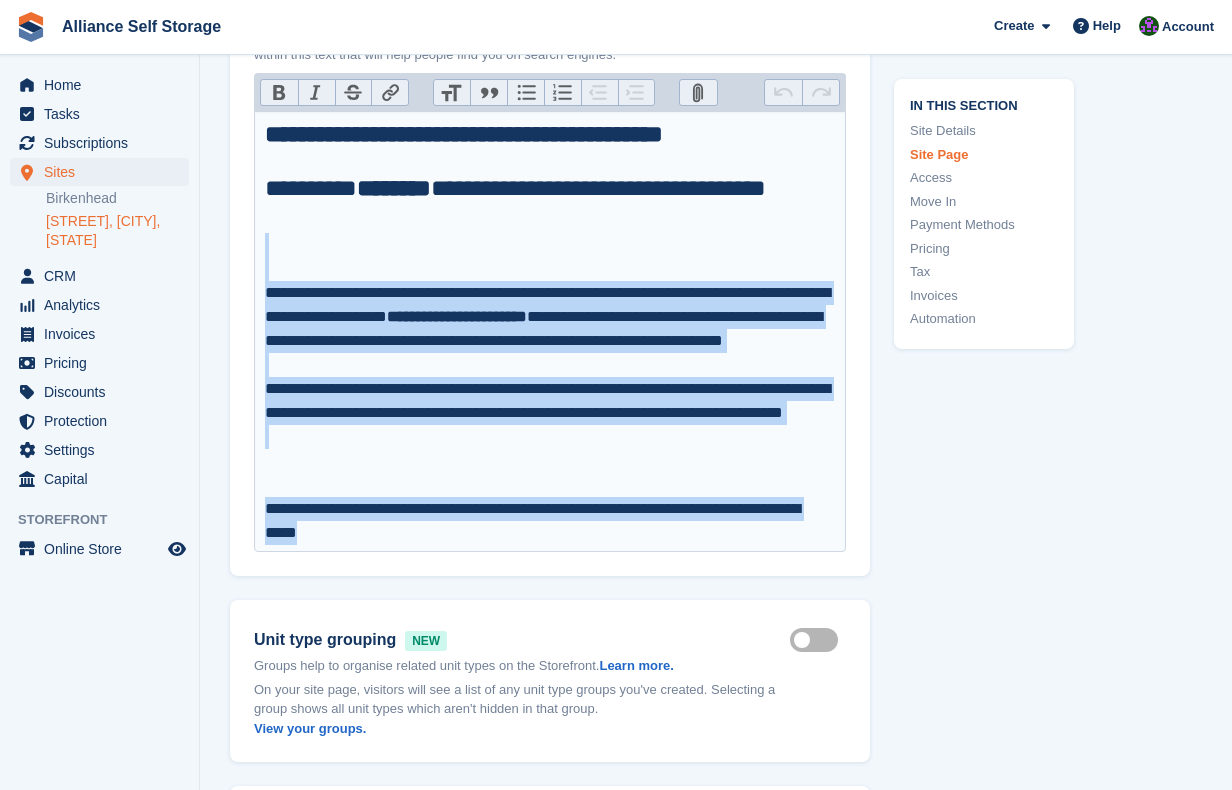 click on "**********" at bounding box center [550, 331] 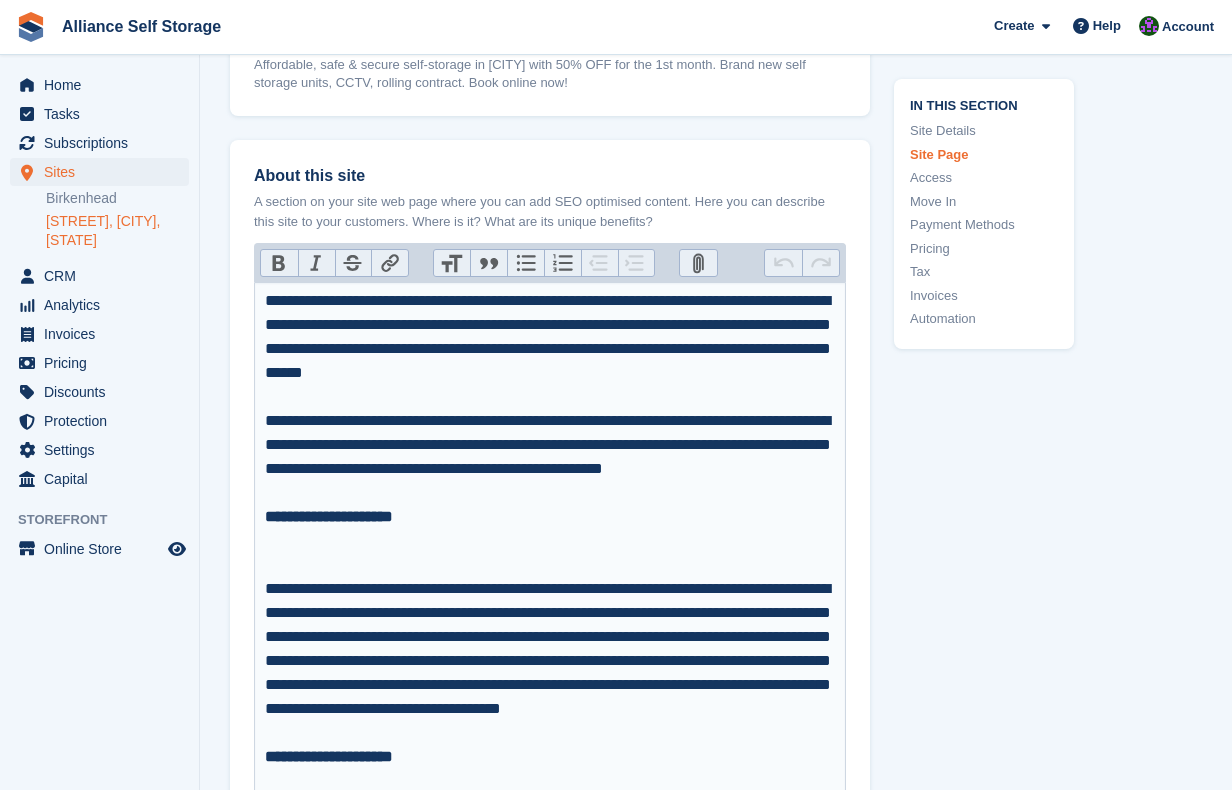 scroll, scrollTop: 3300, scrollLeft: 0, axis: vertical 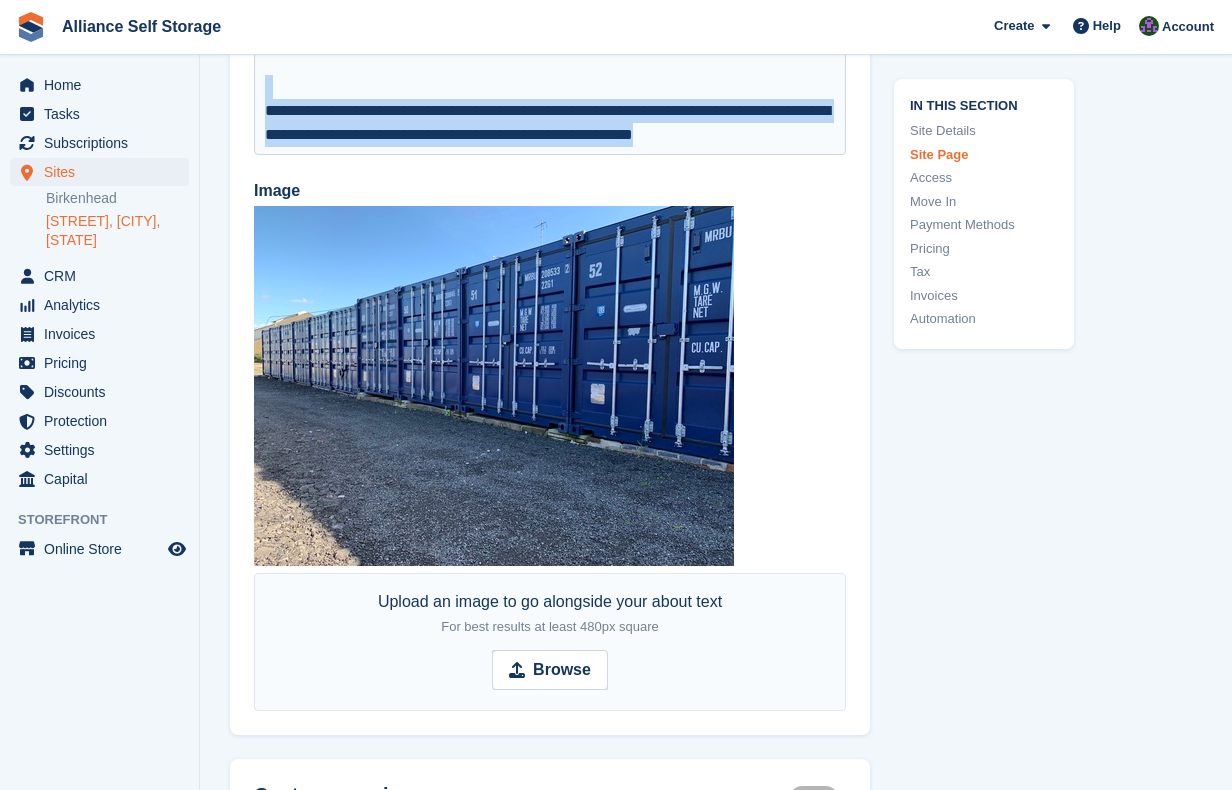 drag, startPoint x: 265, startPoint y: 182, endPoint x: 789, endPoint y: 160, distance: 524.4616 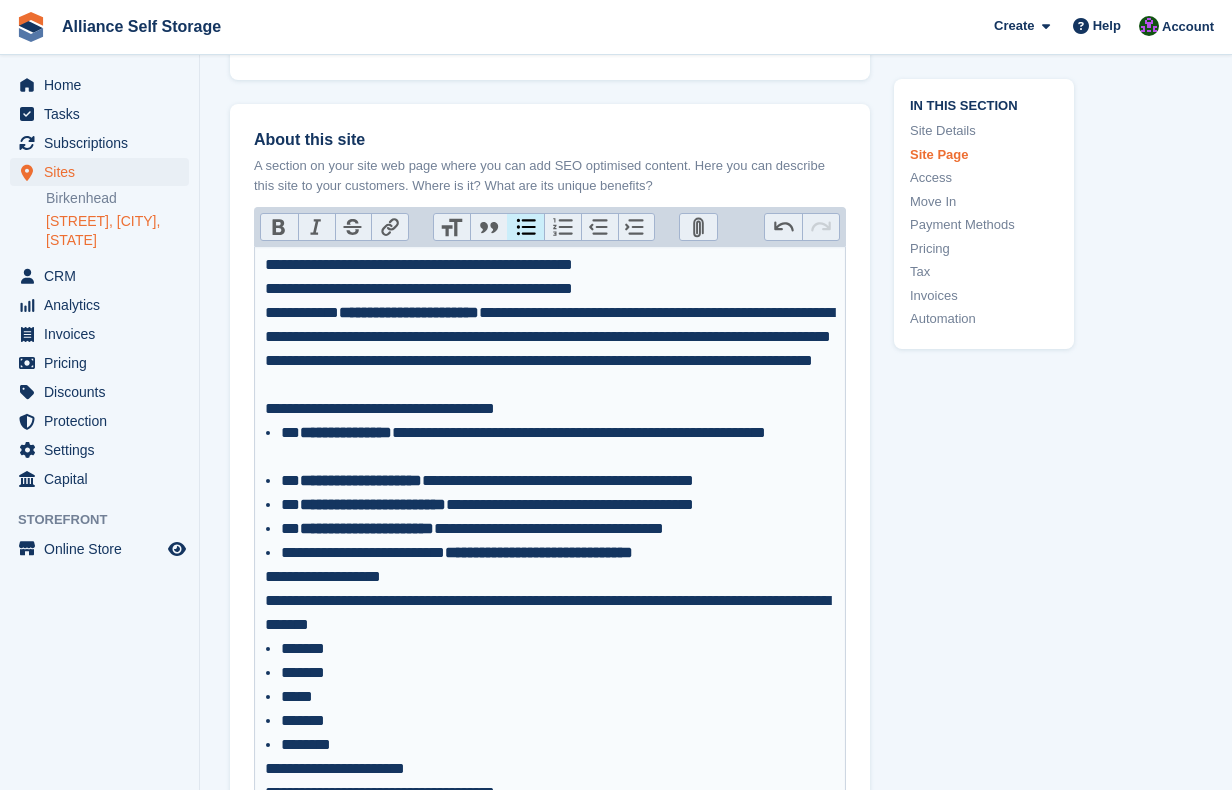 scroll, scrollTop: 3174, scrollLeft: 0, axis: vertical 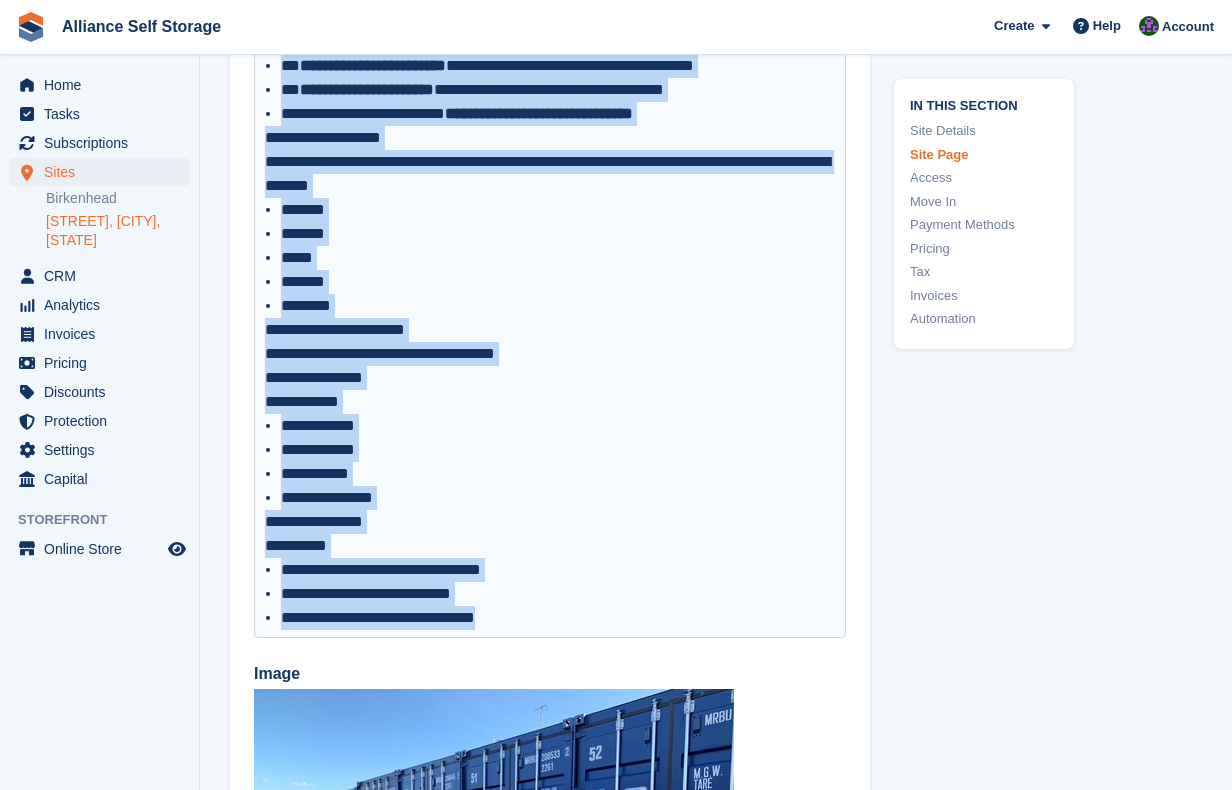 drag, startPoint x: 266, startPoint y: 309, endPoint x: 644, endPoint y: 637, distance: 500.46777 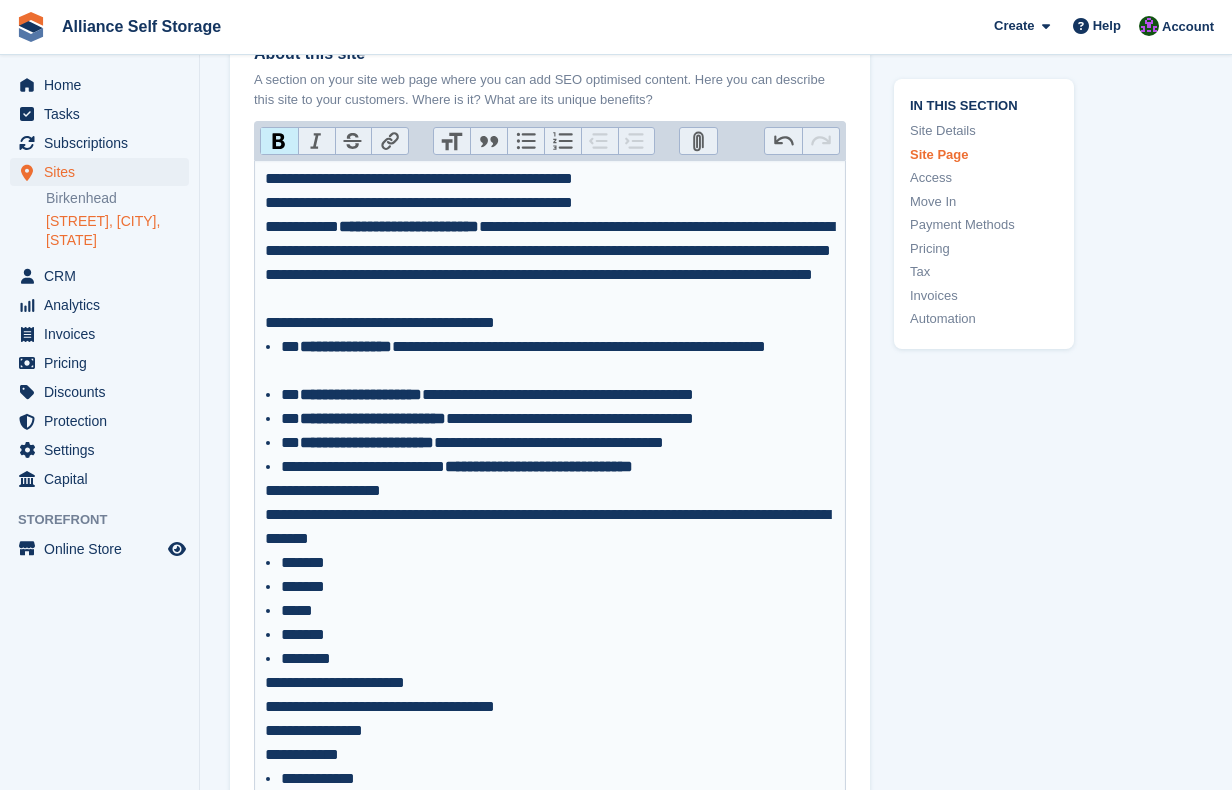scroll, scrollTop: 3235, scrollLeft: 0, axis: vertical 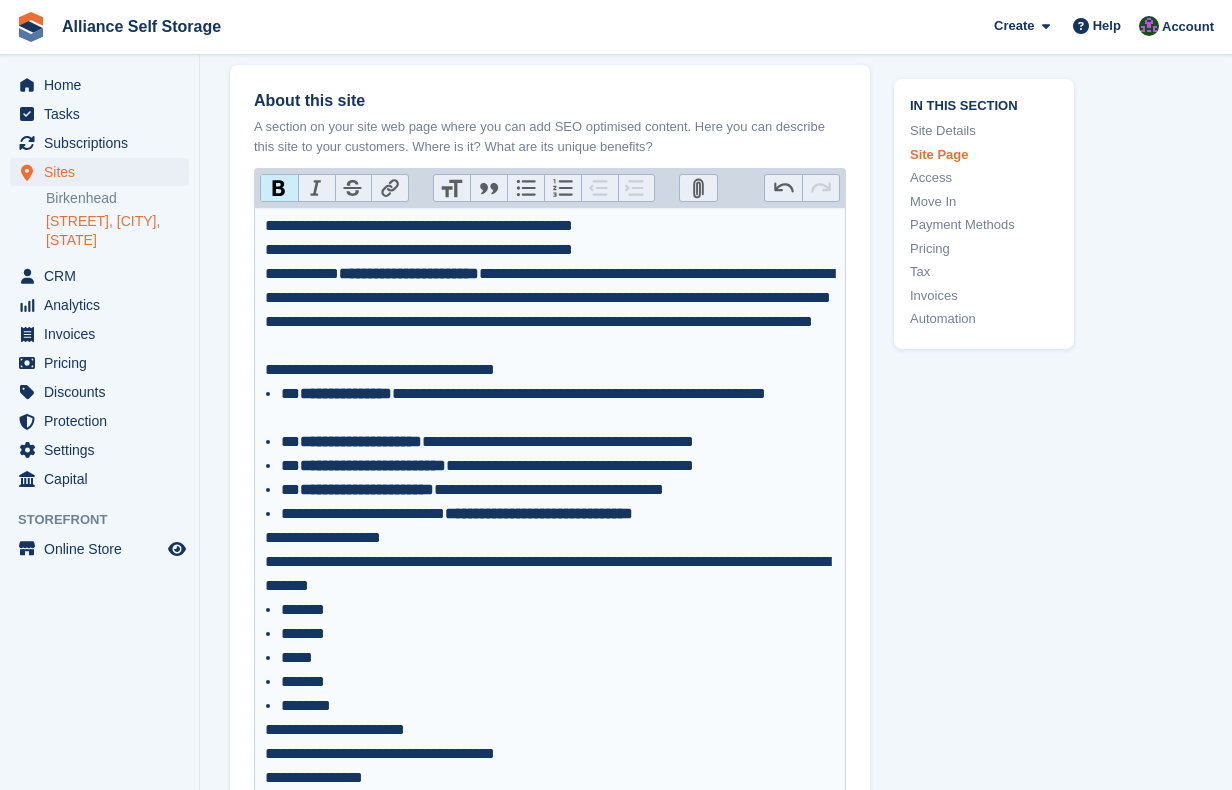 click on "**********" at bounding box center [550, 310] 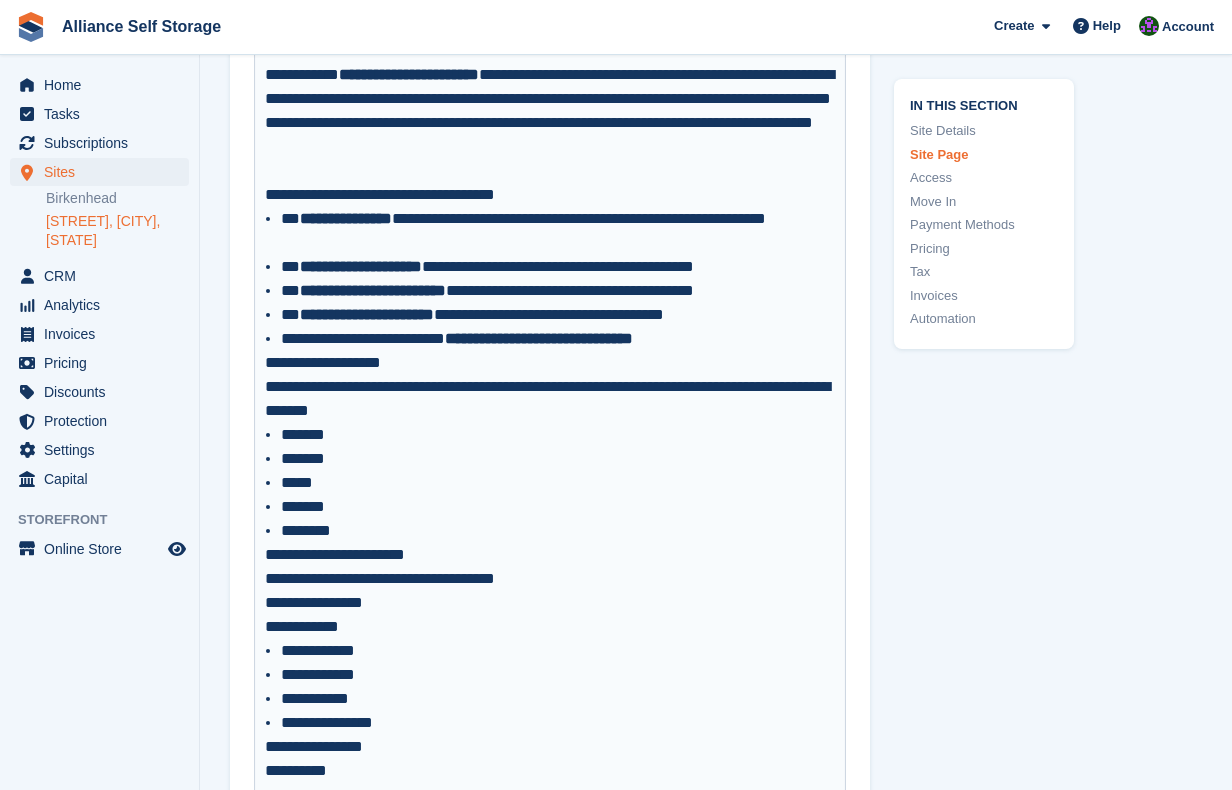 scroll, scrollTop: 3435, scrollLeft: 0, axis: vertical 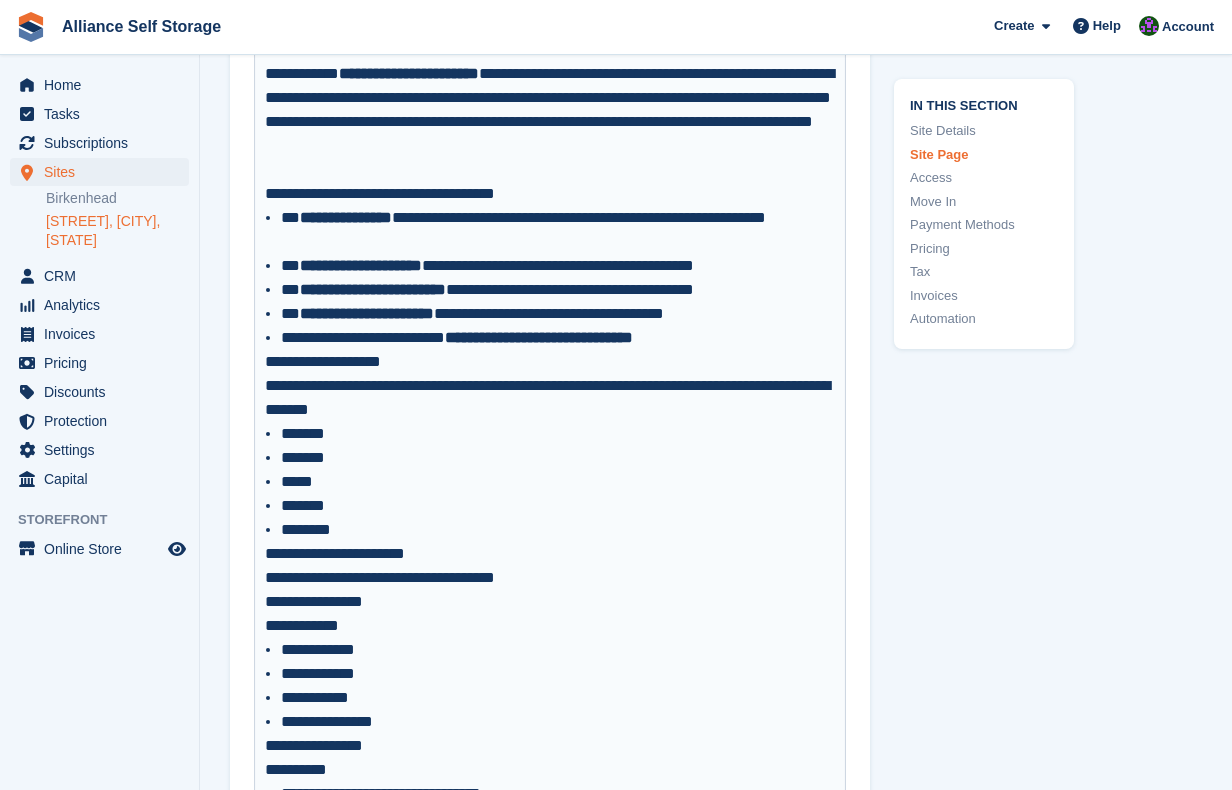 click on "**********" at bounding box center [550, 362] 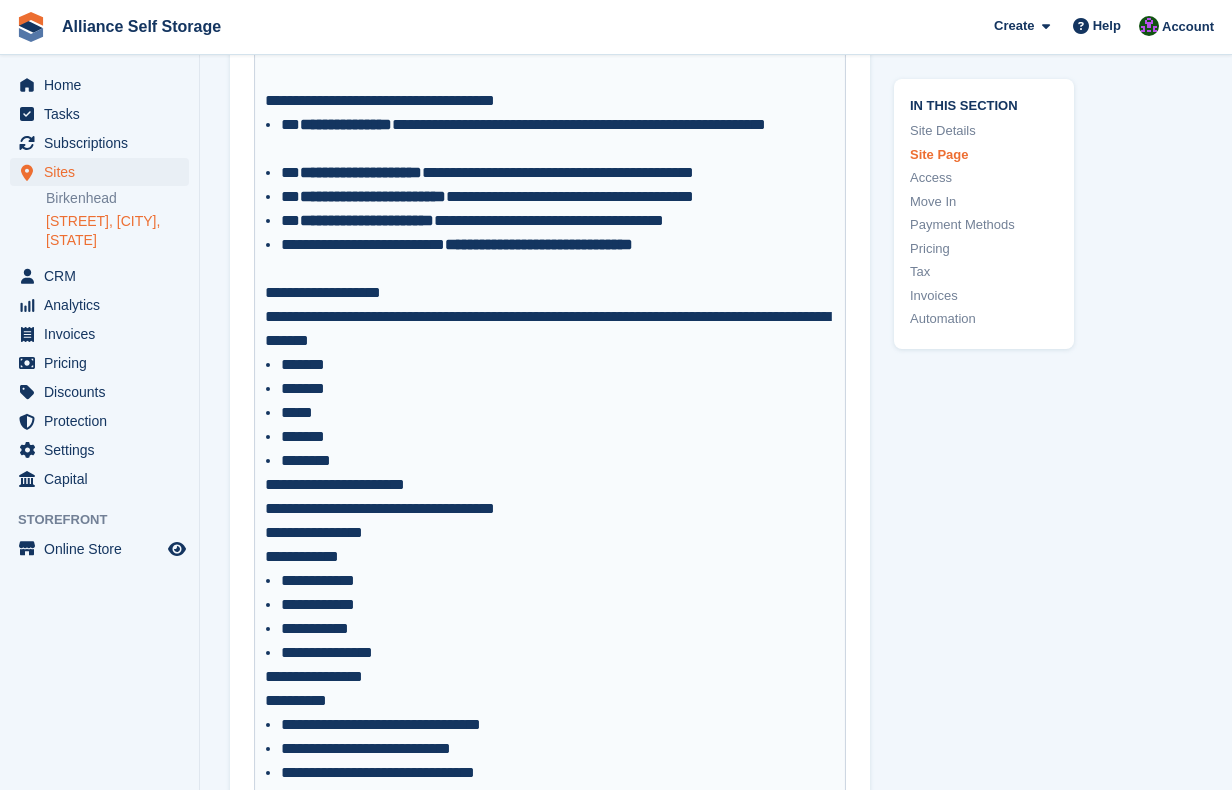 scroll, scrollTop: 3535, scrollLeft: 0, axis: vertical 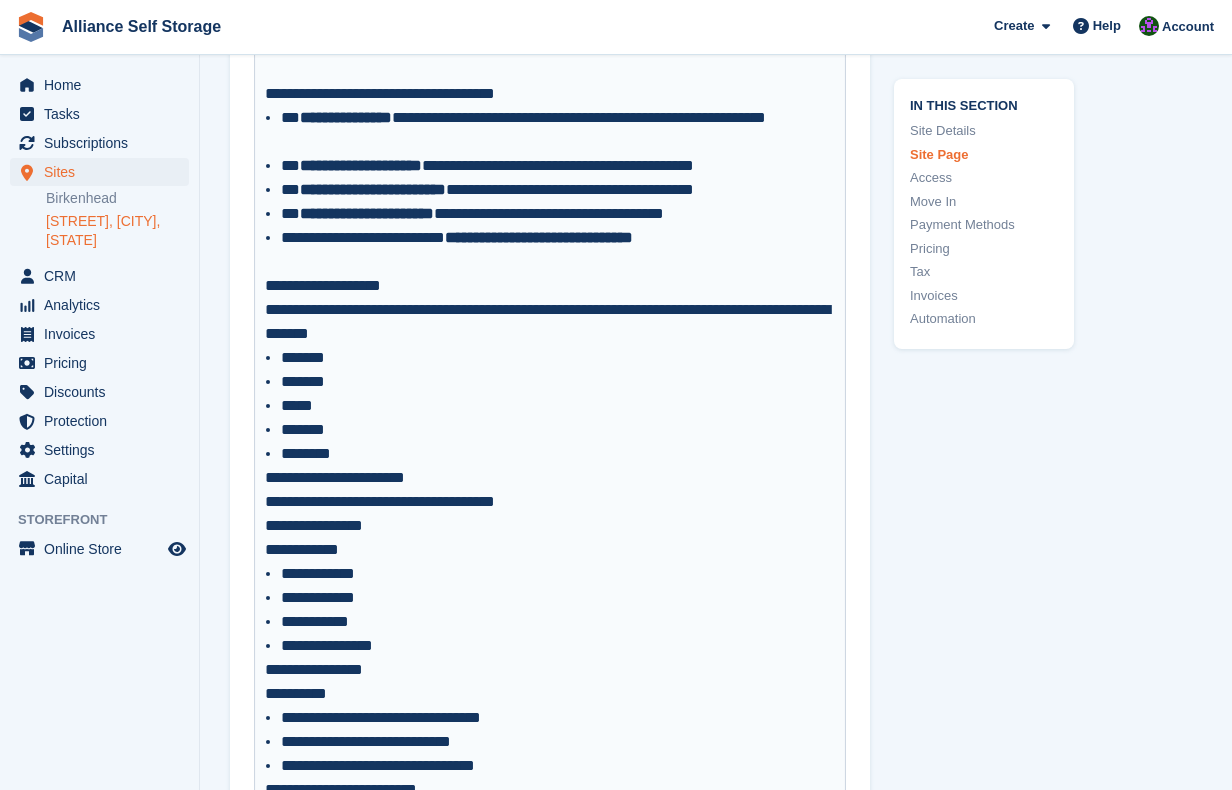 click on "**********" at bounding box center (550, 502) 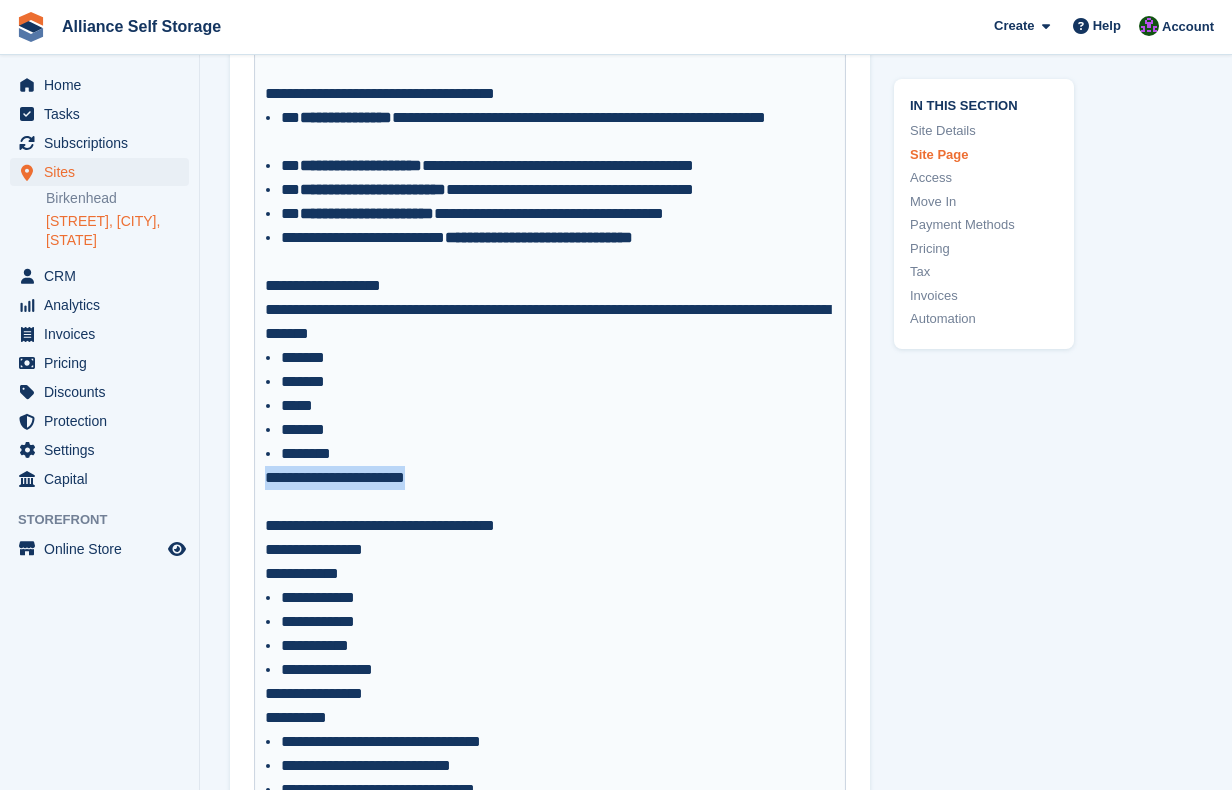 drag, startPoint x: 454, startPoint y: 503, endPoint x: 254, endPoint y: 508, distance: 200.06248 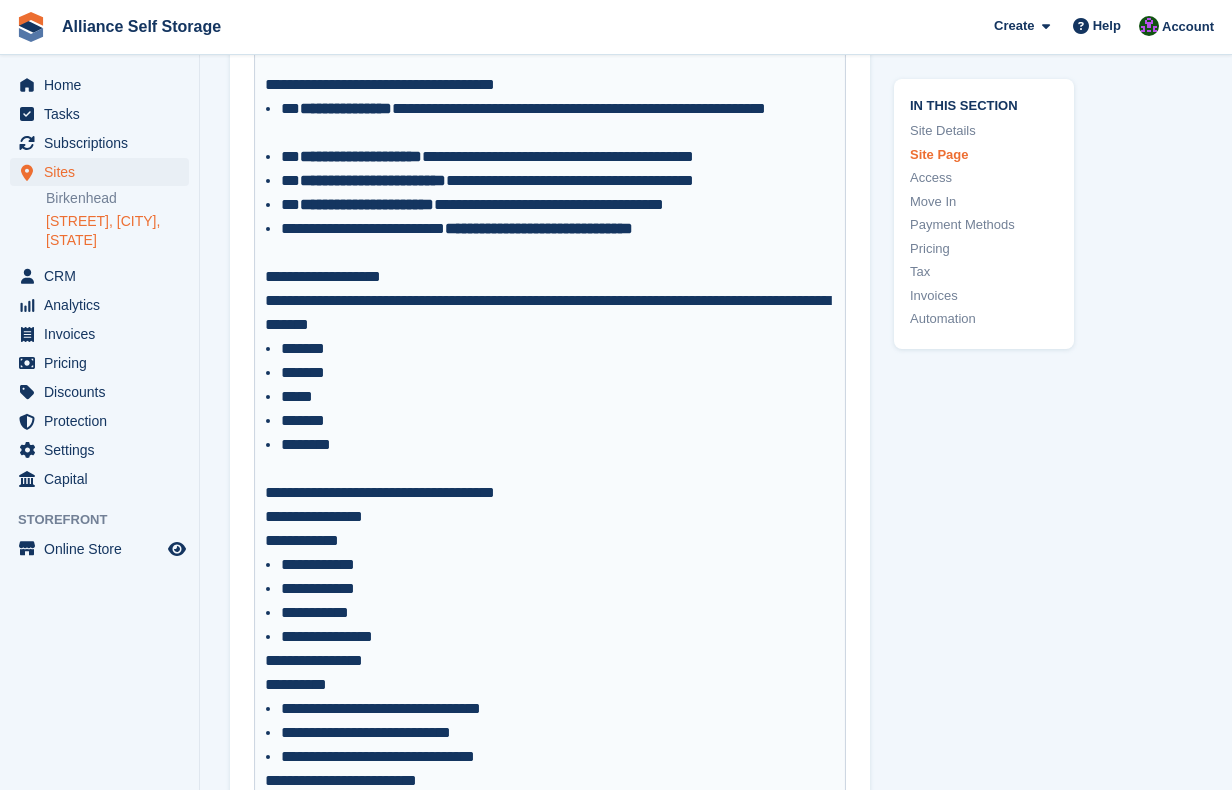 scroll, scrollTop: 3535, scrollLeft: 0, axis: vertical 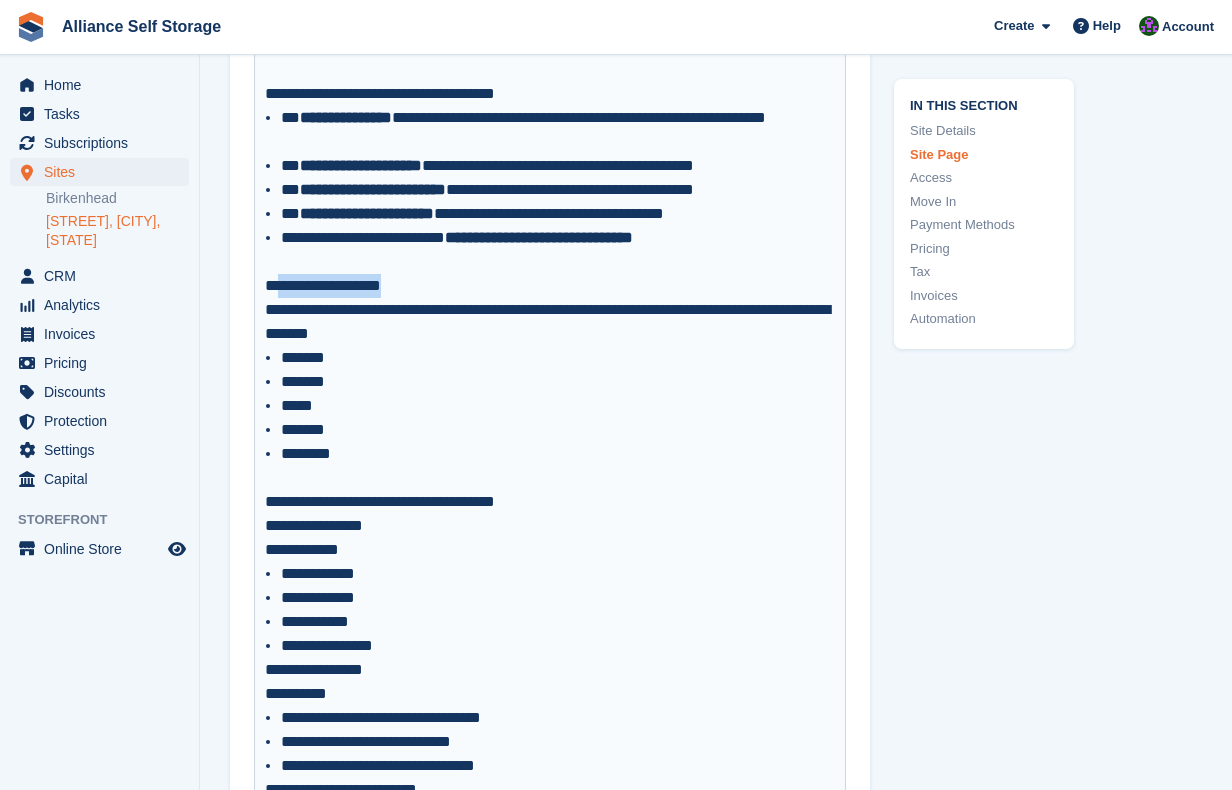 drag, startPoint x: 414, startPoint y: 309, endPoint x: 278, endPoint y: 308, distance: 136.00368 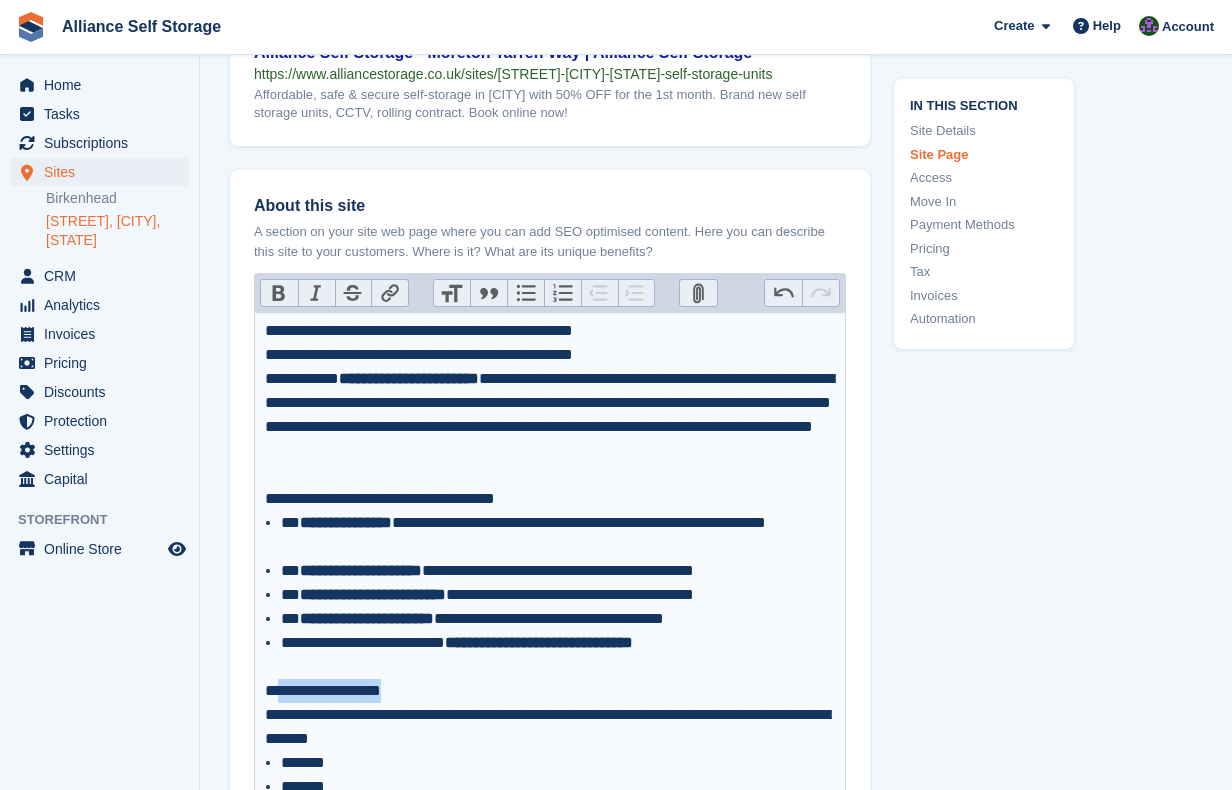 scroll, scrollTop: 3135, scrollLeft: 0, axis: vertical 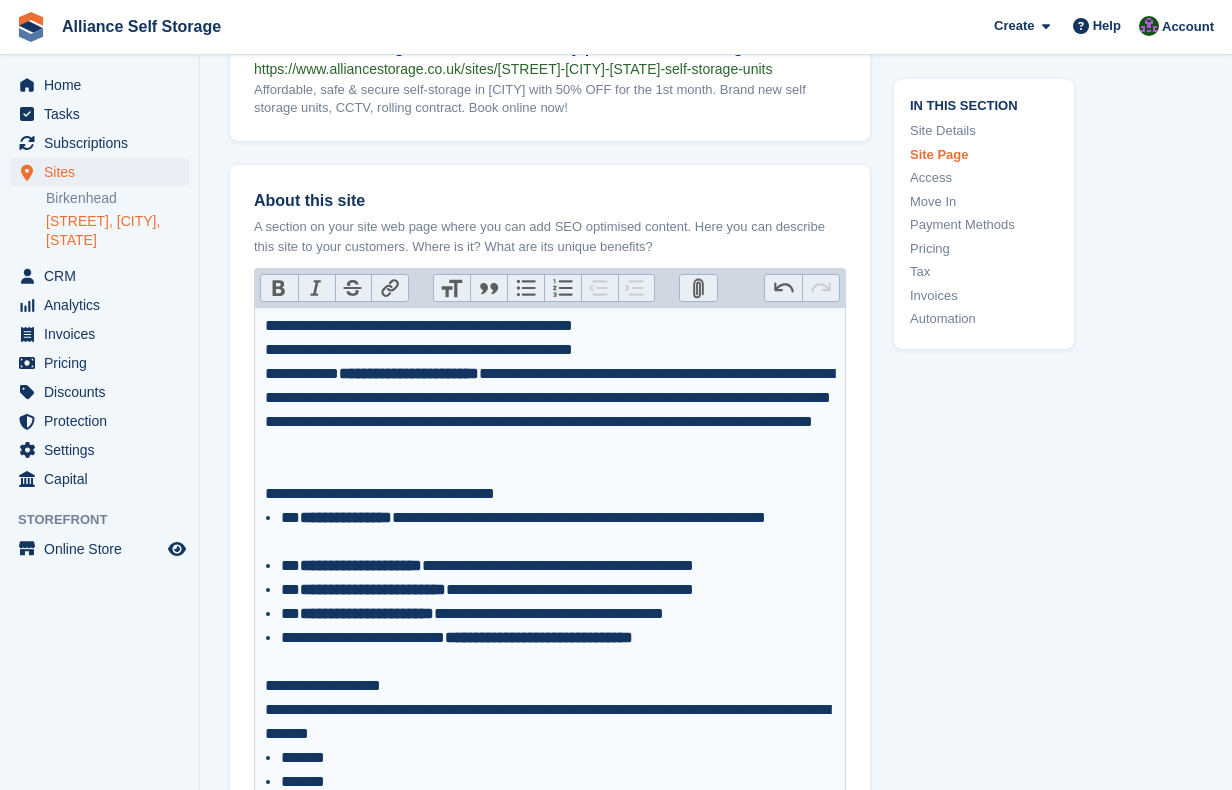 click on "Bold" at bounding box center [279, 288] 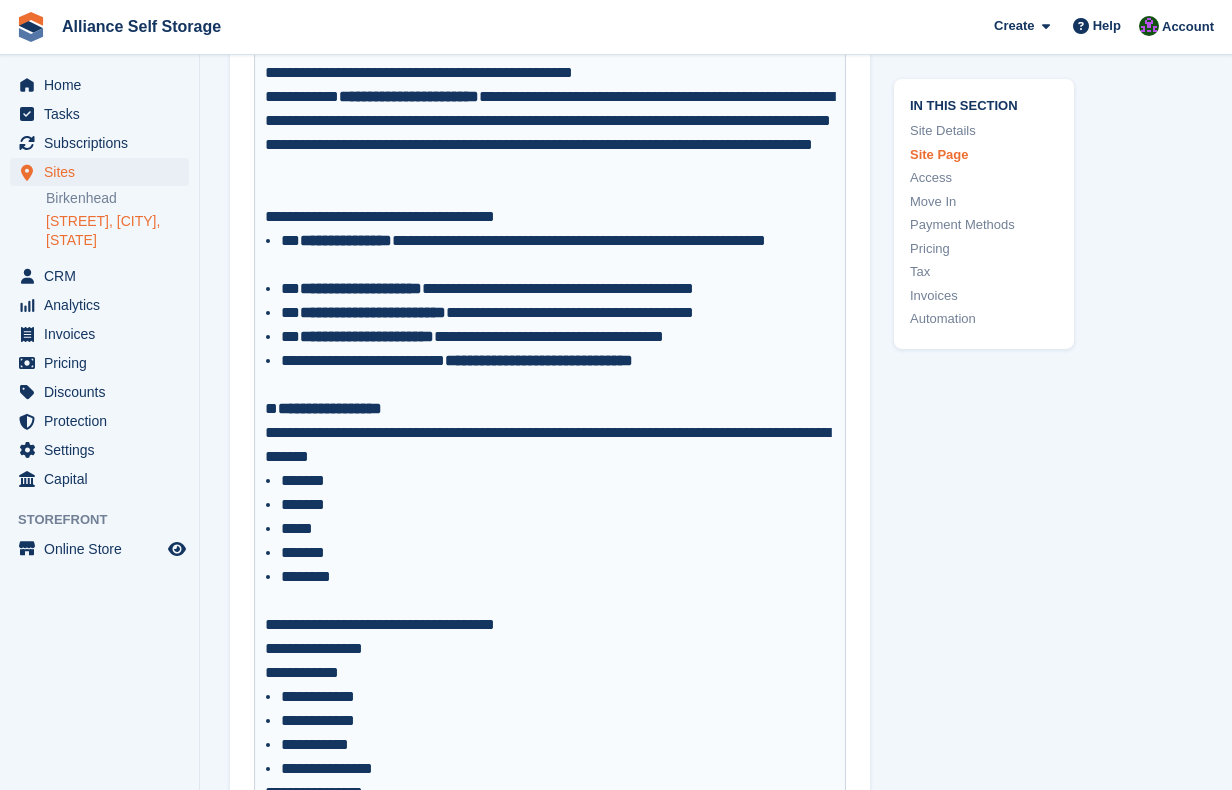 scroll, scrollTop: 3435, scrollLeft: 0, axis: vertical 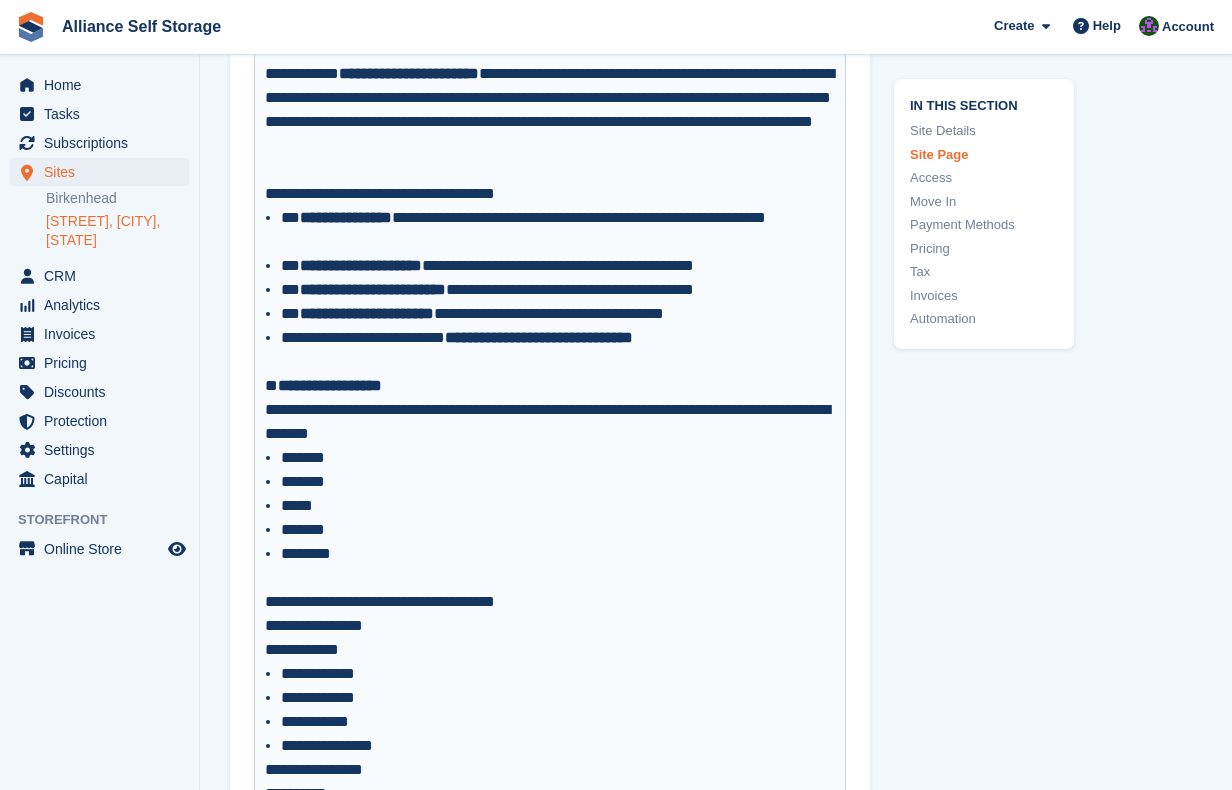 click on "*******" at bounding box center [558, 482] 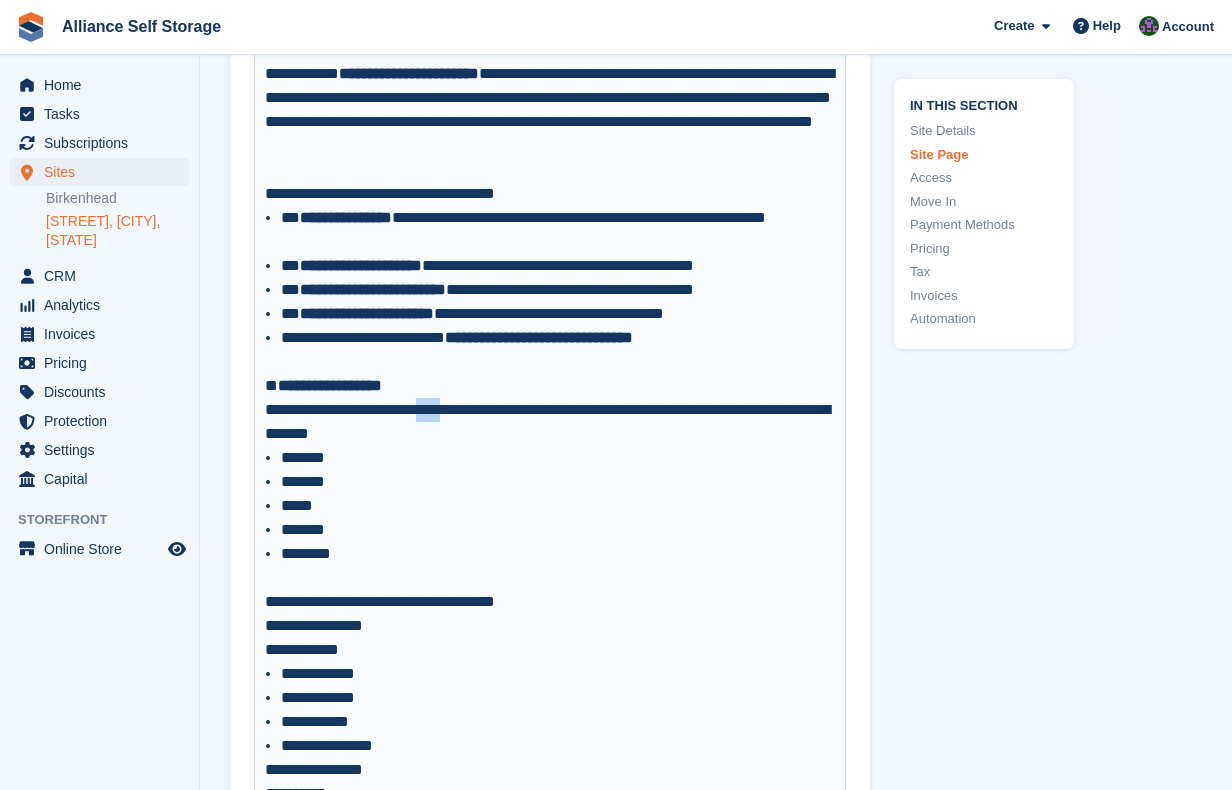 drag, startPoint x: 434, startPoint y: 431, endPoint x: 472, endPoint y: 439, distance: 38.832977 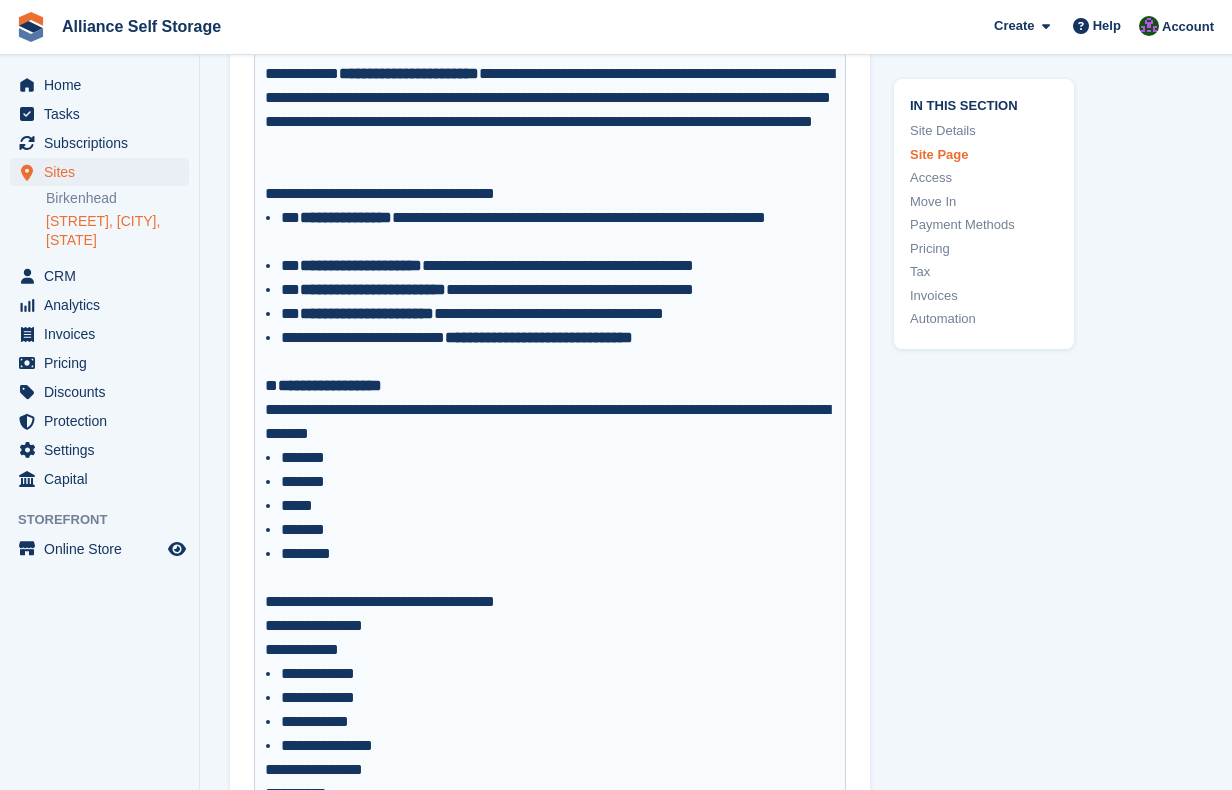 click on "*******" at bounding box center [558, 458] 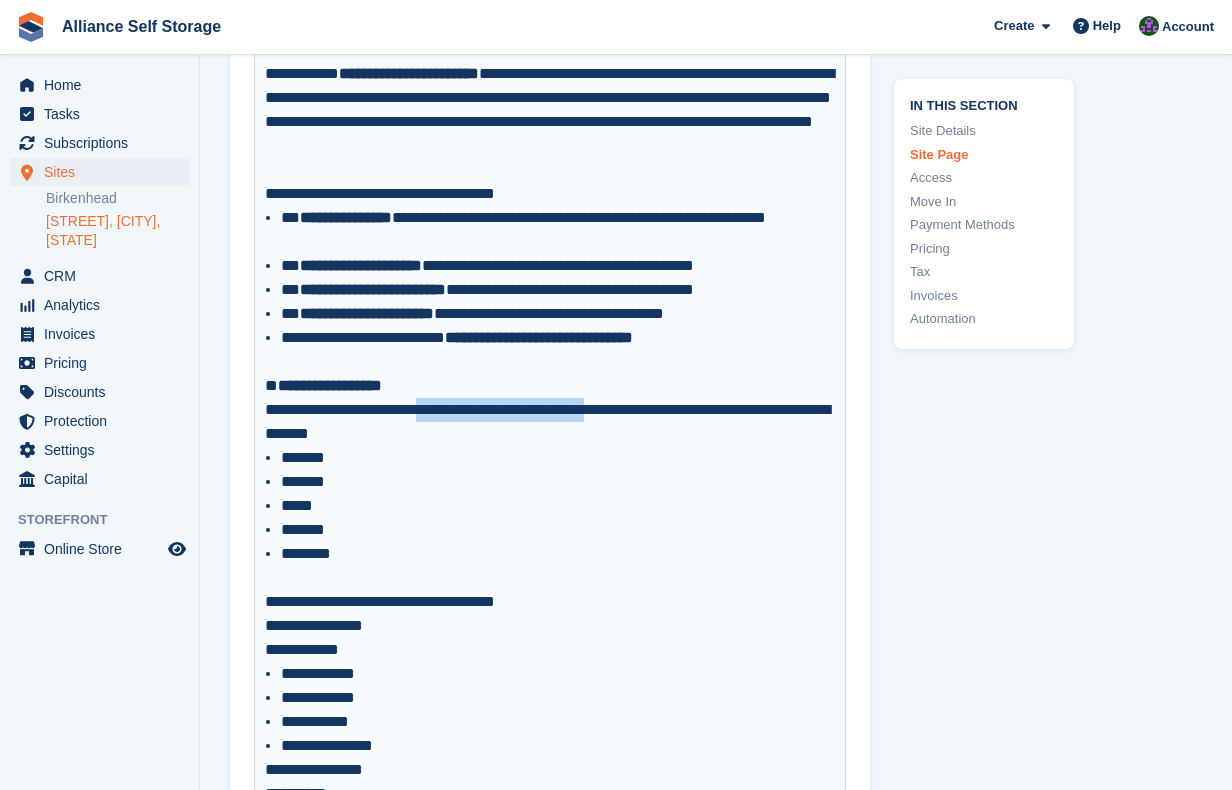 drag, startPoint x: 438, startPoint y: 430, endPoint x: 644, endPoint y: 441, distance: 206.29349 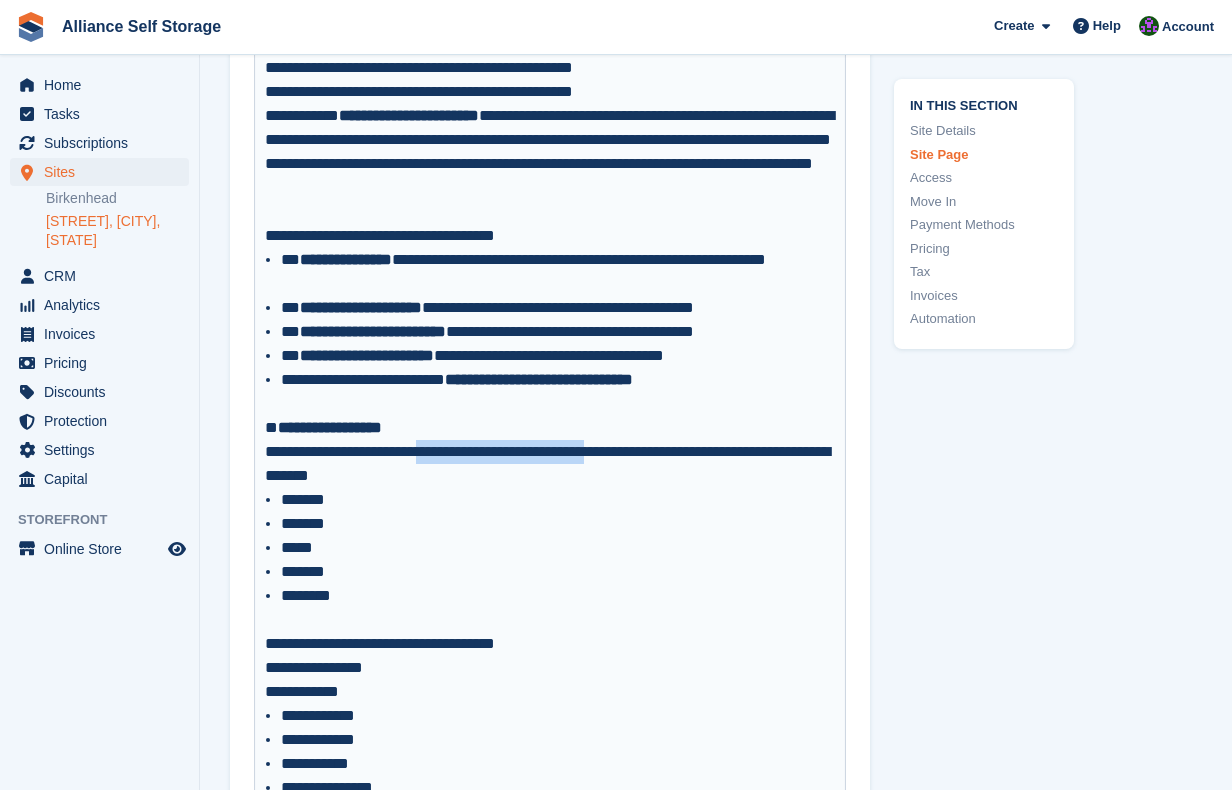 scroll, scrollTop: 3235, scrollLeft: 0, axis: vertical 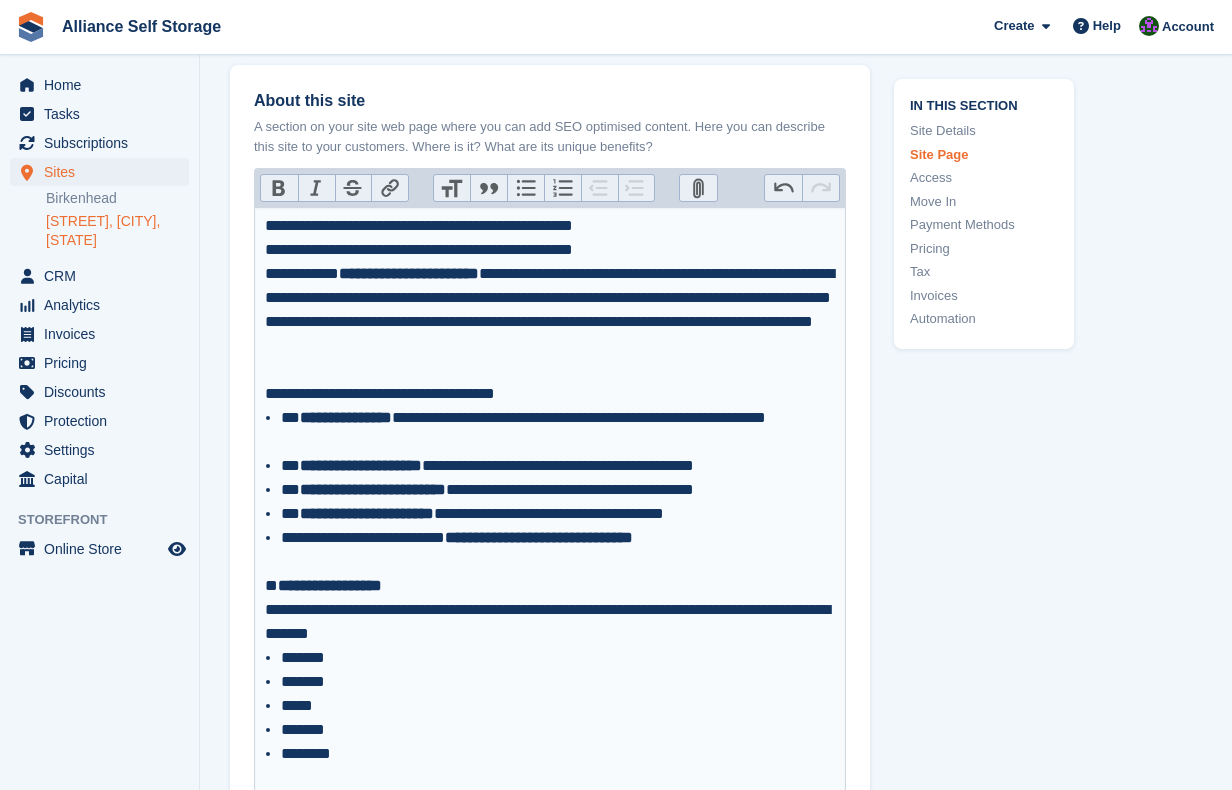 click on "Bold" at bounding box center [279, 188] 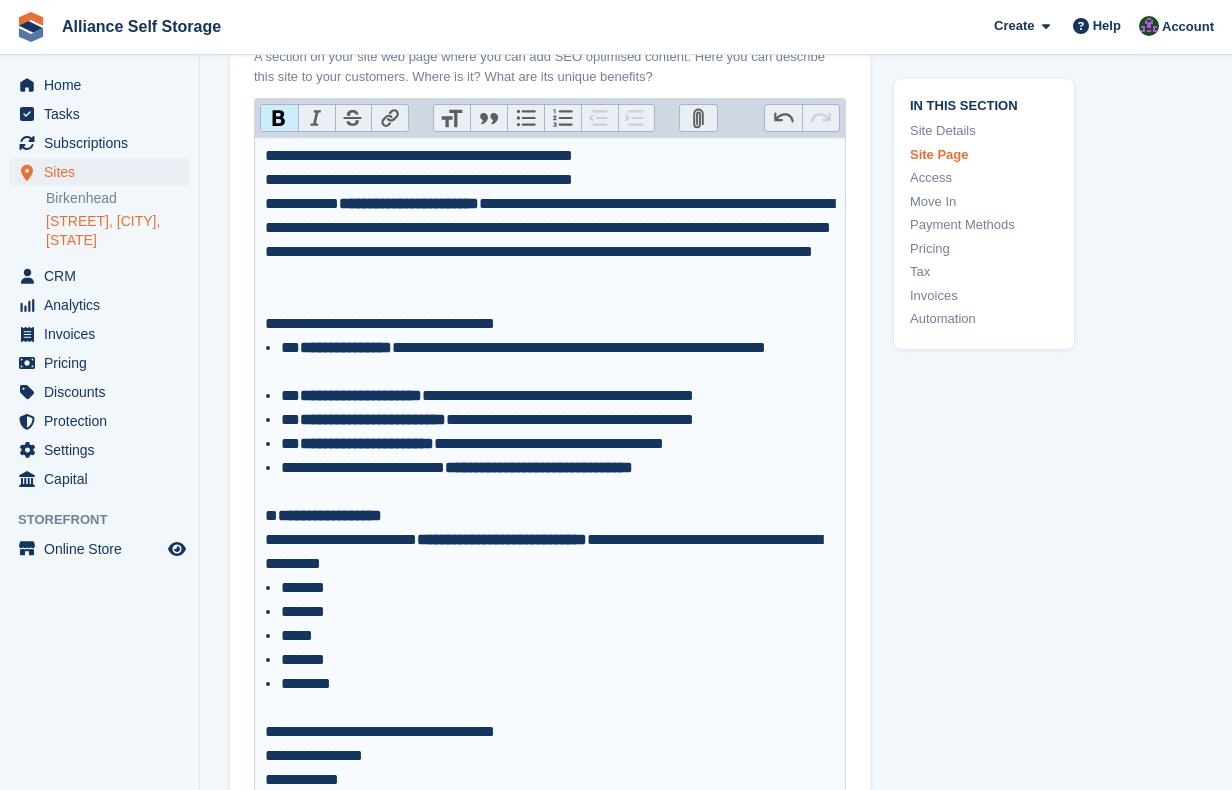 scroll, scrollTop: 3435, scrollLeft: 0, axis: vertical 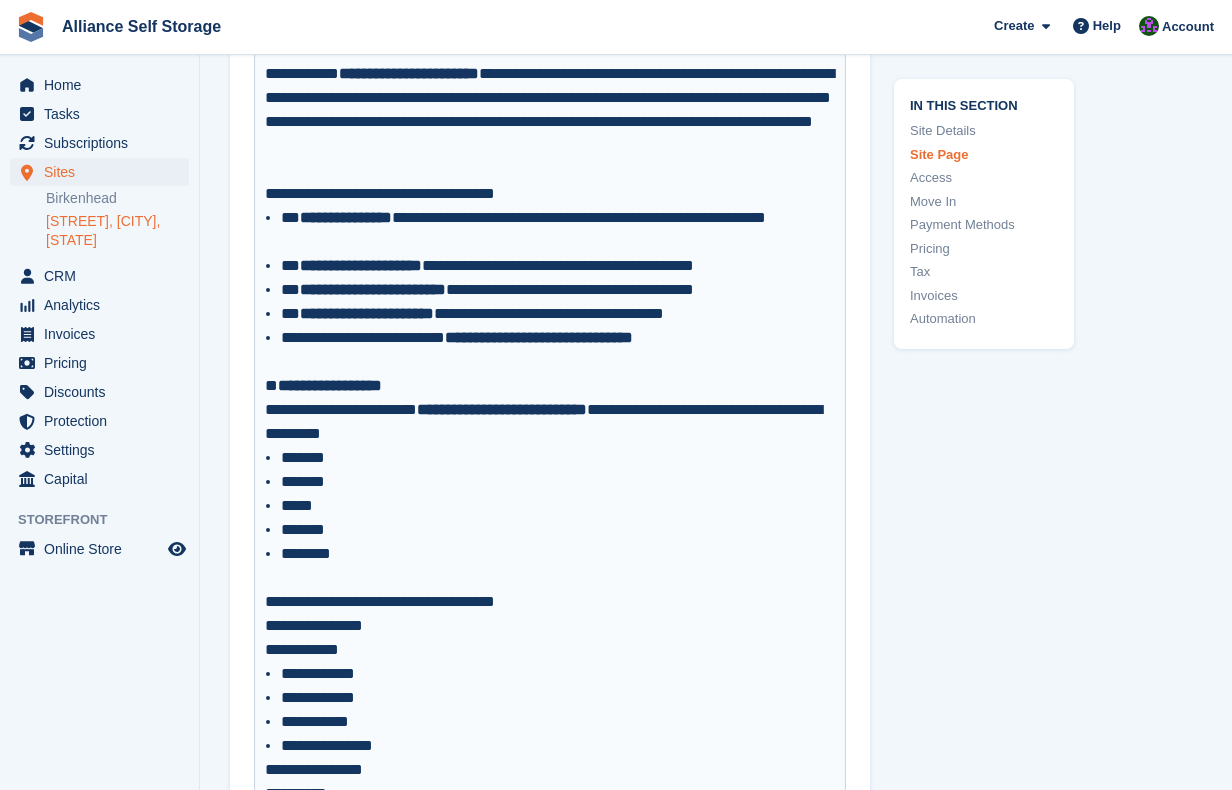 click on "*******" at bounding box center [558, 530] 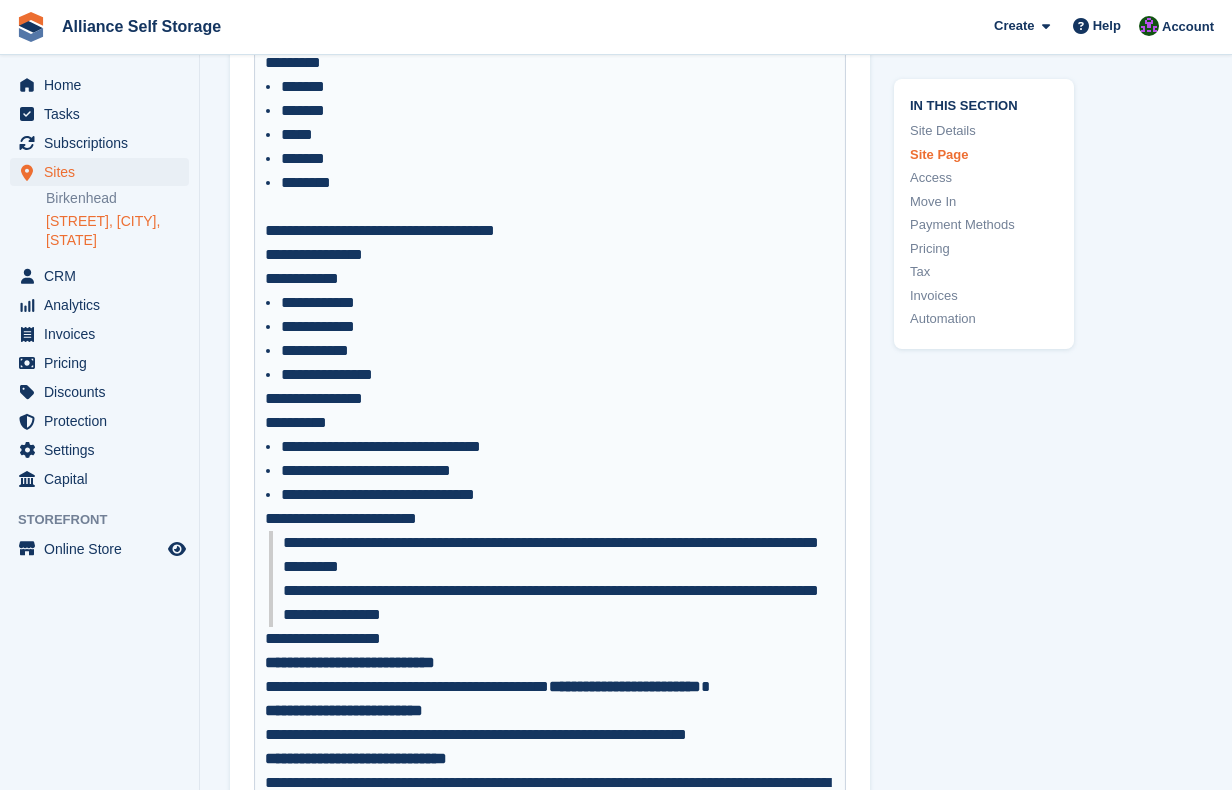 scroll, scrollTop: 3835, scrollLeft: 0, axis: vertical 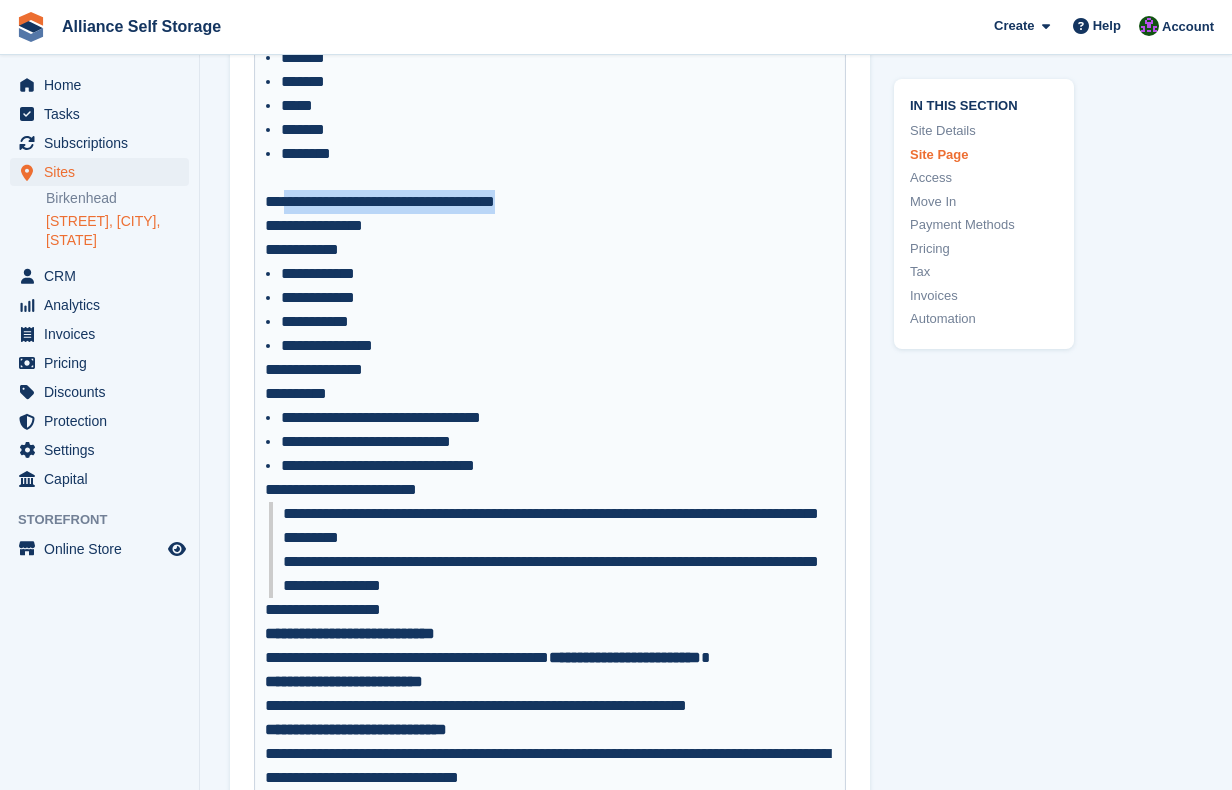 drag, startPoint x: 292, startPoint y: 225, endPoint x: 586, endPoint y: 224, distance: 294.0017 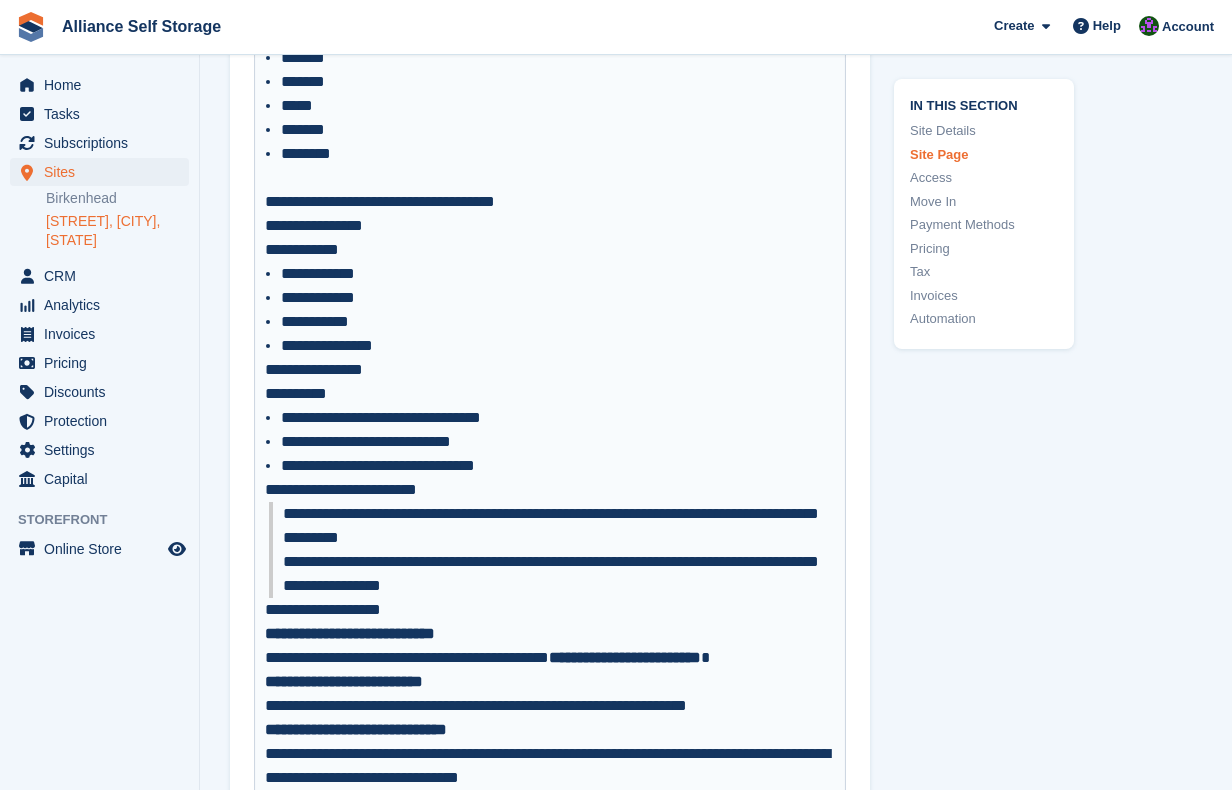 click on "**********" at bounding box center [558, 298] 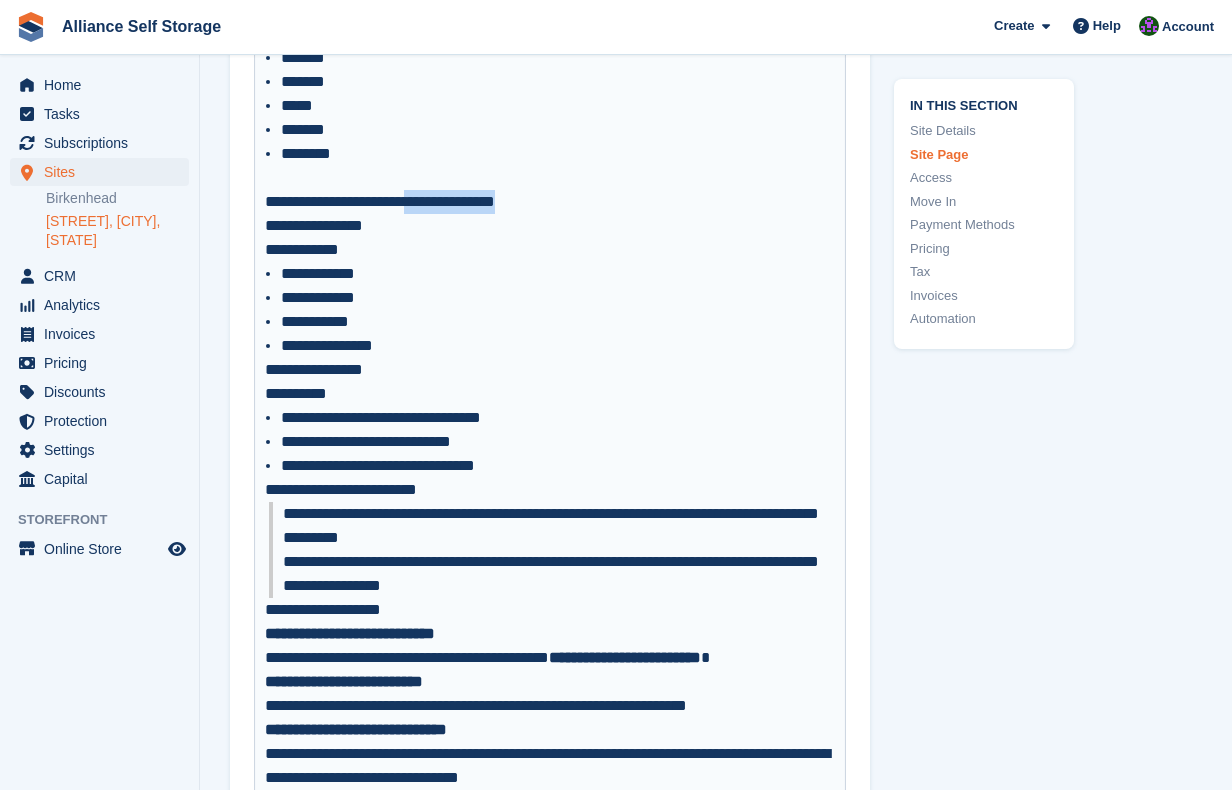 drag, startPoint x: 436, startPoint y: 226, endPoint x: 564, endPoint y: 217, distance: 128.31601 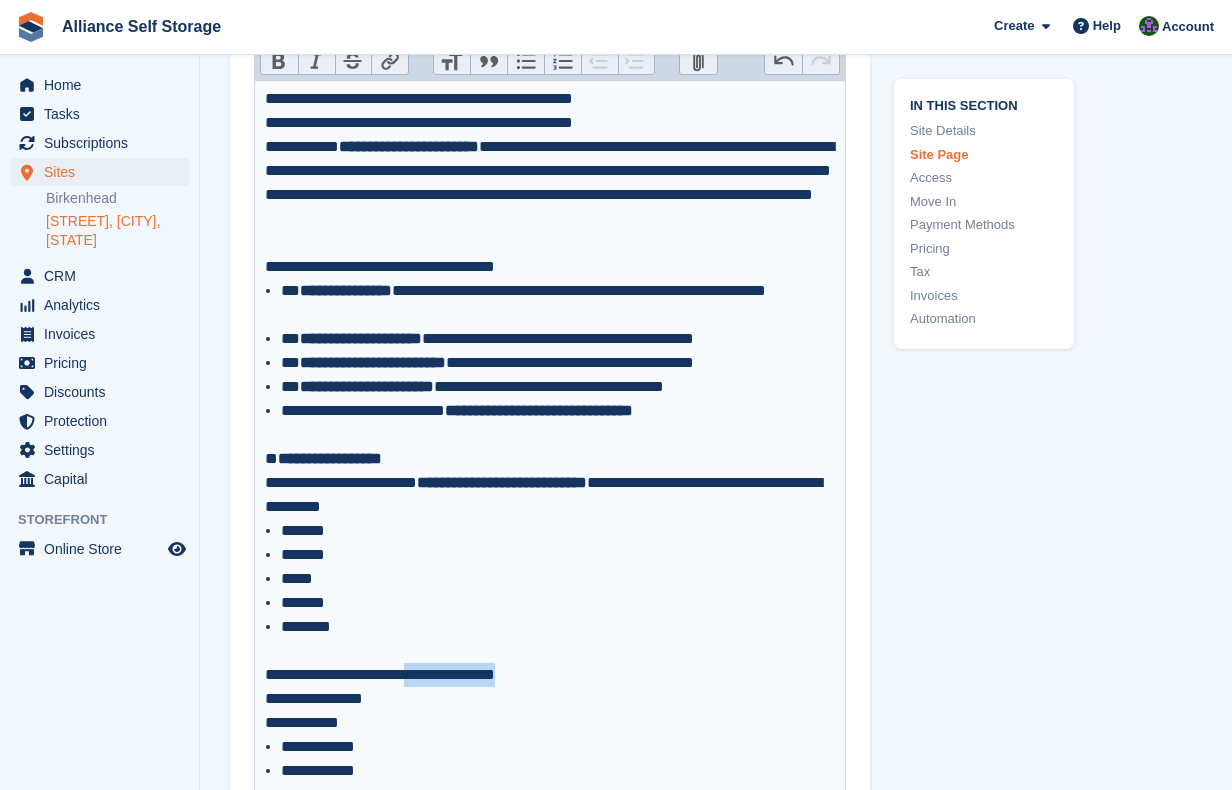 scroll, scrollTop: 3335, scrollLeft: 0, axis: vertical 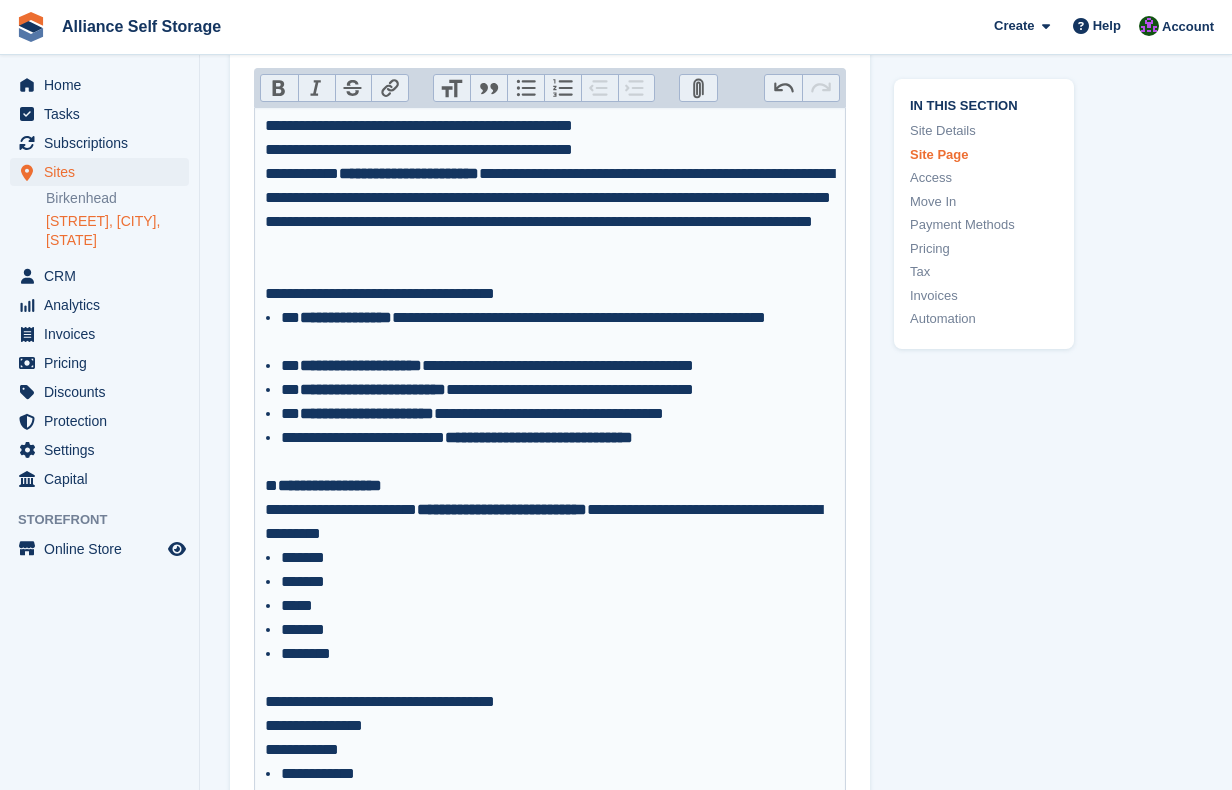 click on "Bold" at bounding box center [279, 88] 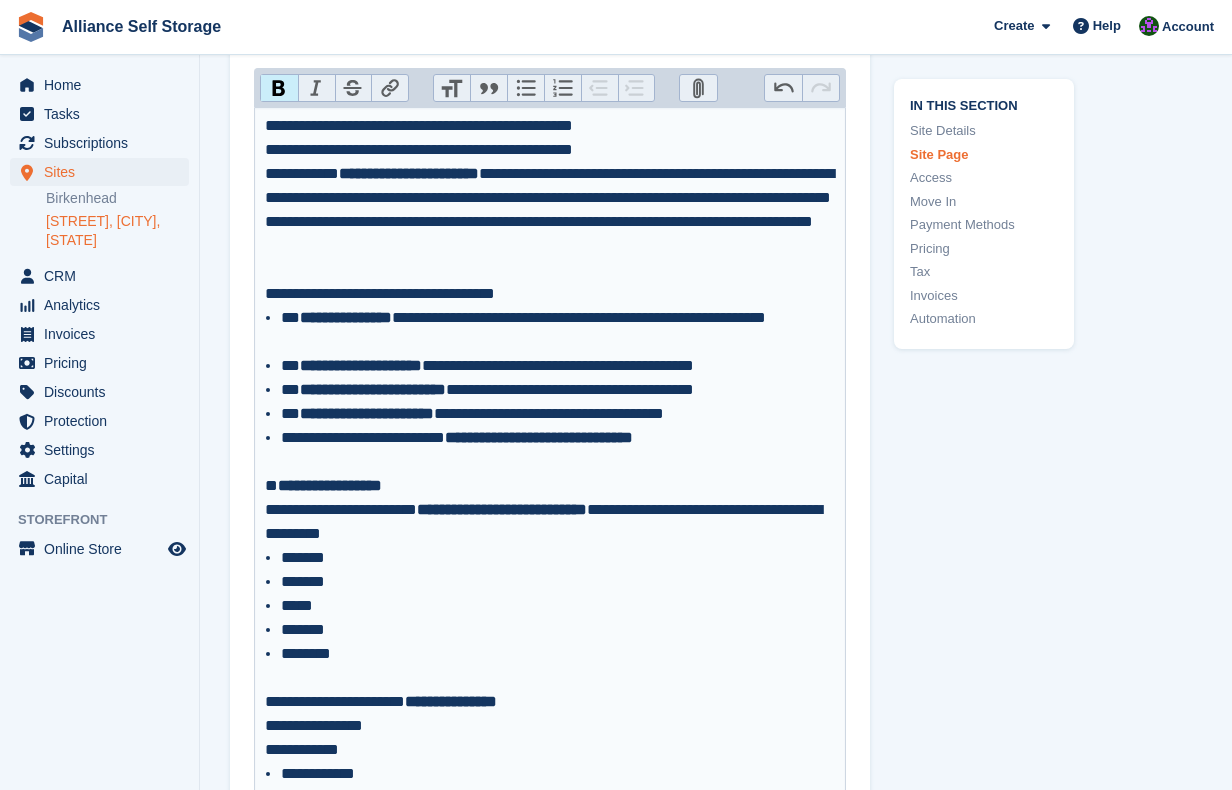 click on "********" at bounding box center (558, 654) 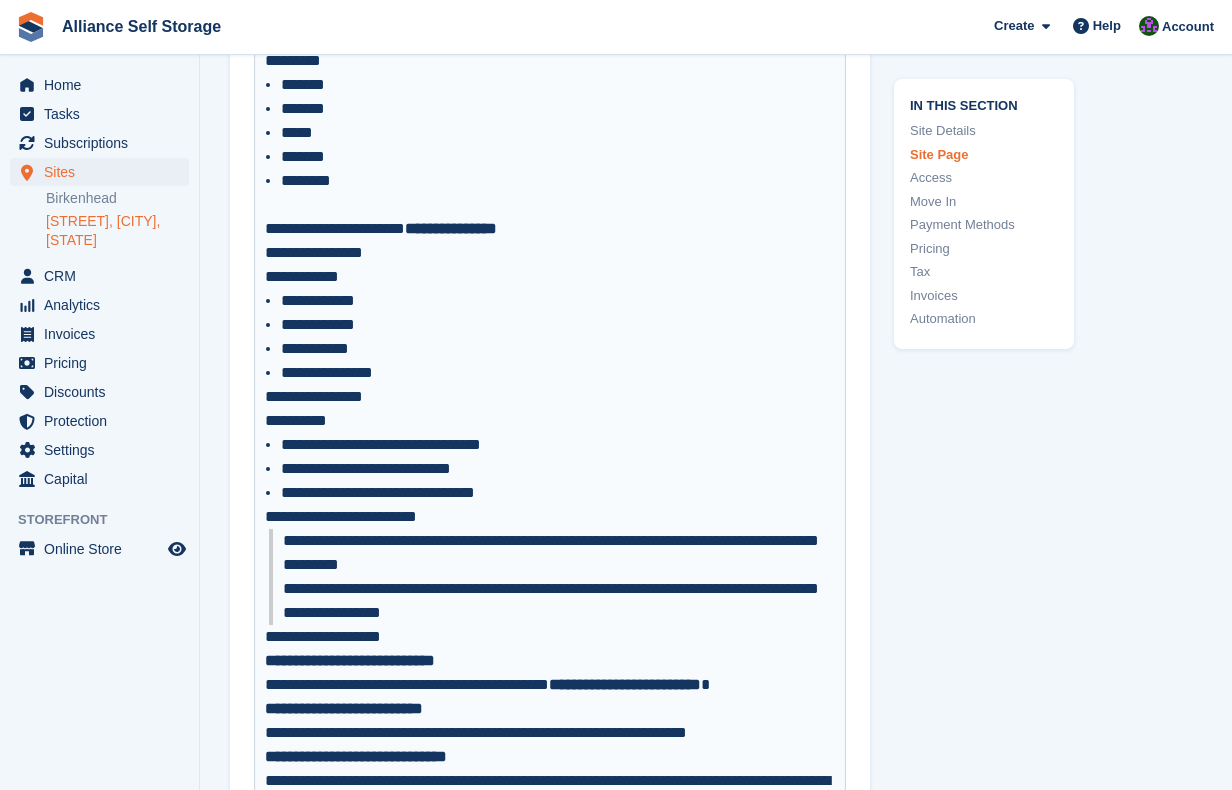 scroll, scrollTop: 3935, scrollLeft: 0, axis: vertical 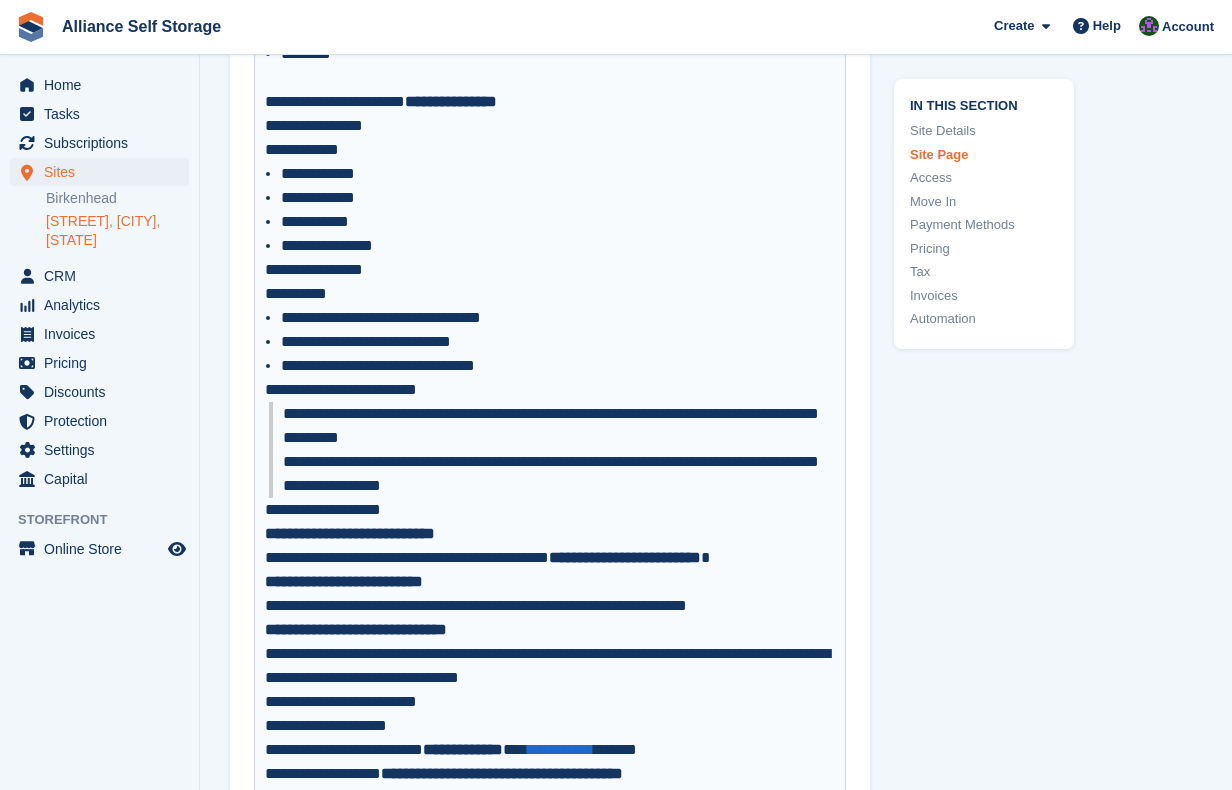 click on "**********" at bounding box center (550, 270) 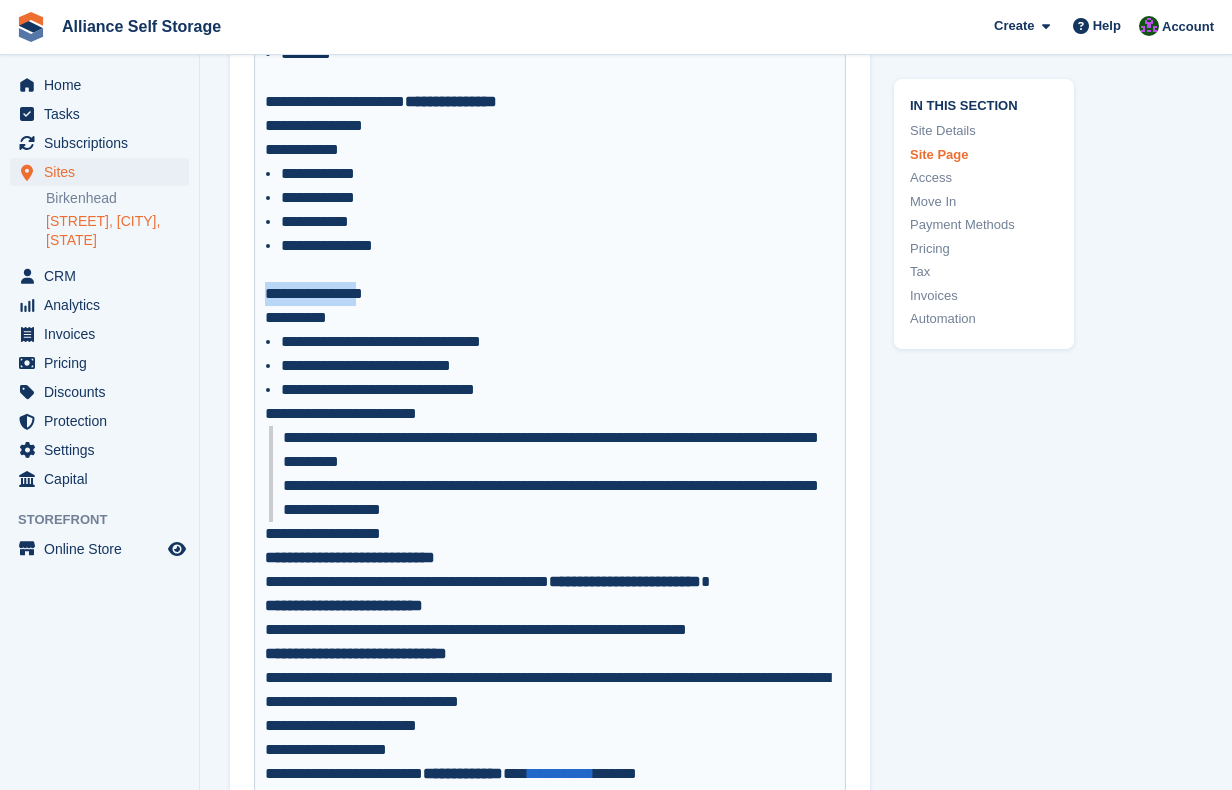 drag, startPoint x: 263, startPoint y: 314, endPoint x: 377, endPoint y: 320, distance: 114.15778 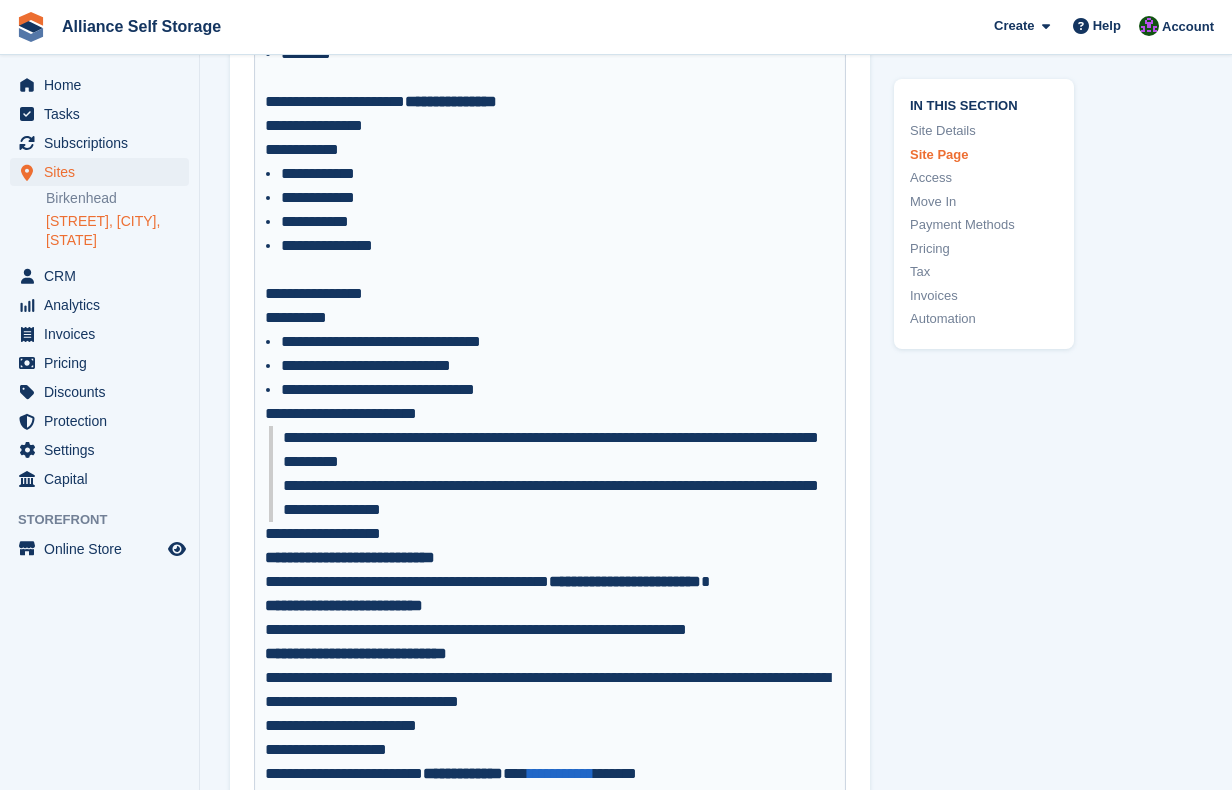 click on "**********" at bounding box center [550, 318] 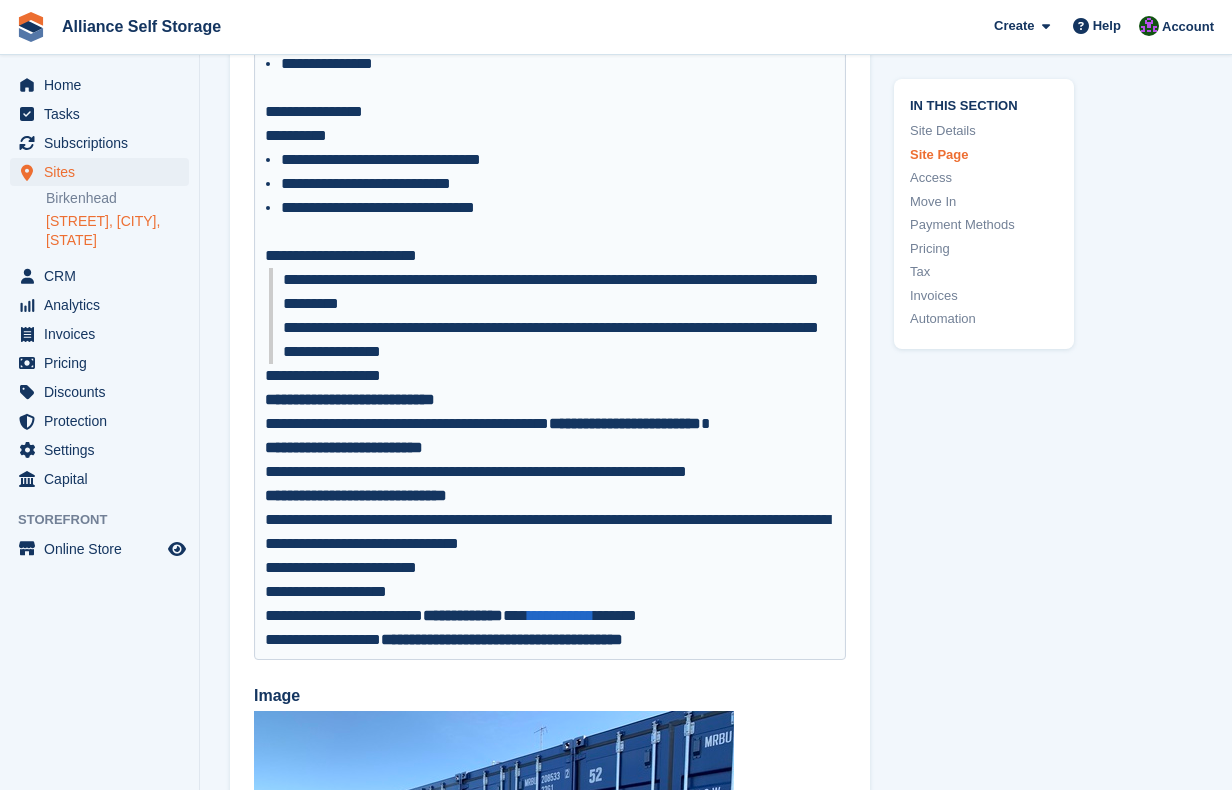 scroll, scrollTop: 4135, scrollLeft: 0, axis: vertical 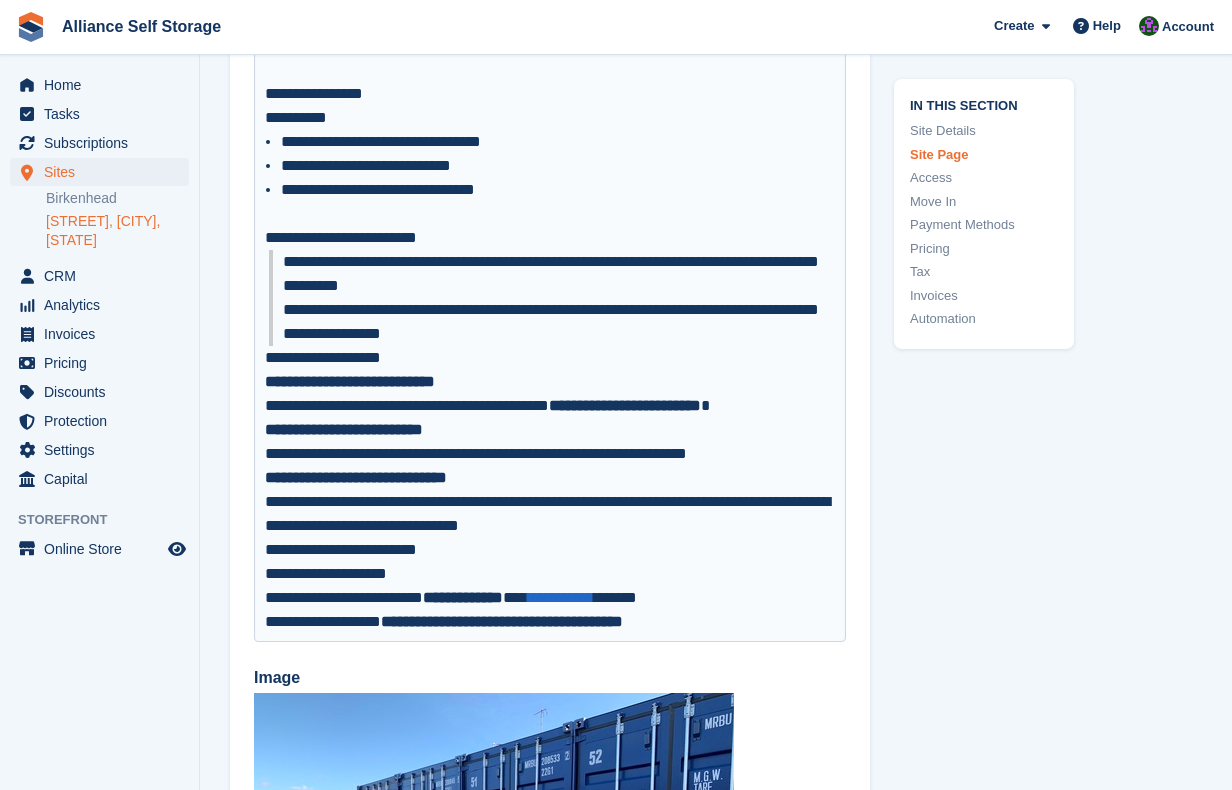 click on "**********" at bounding box center (550, 358) 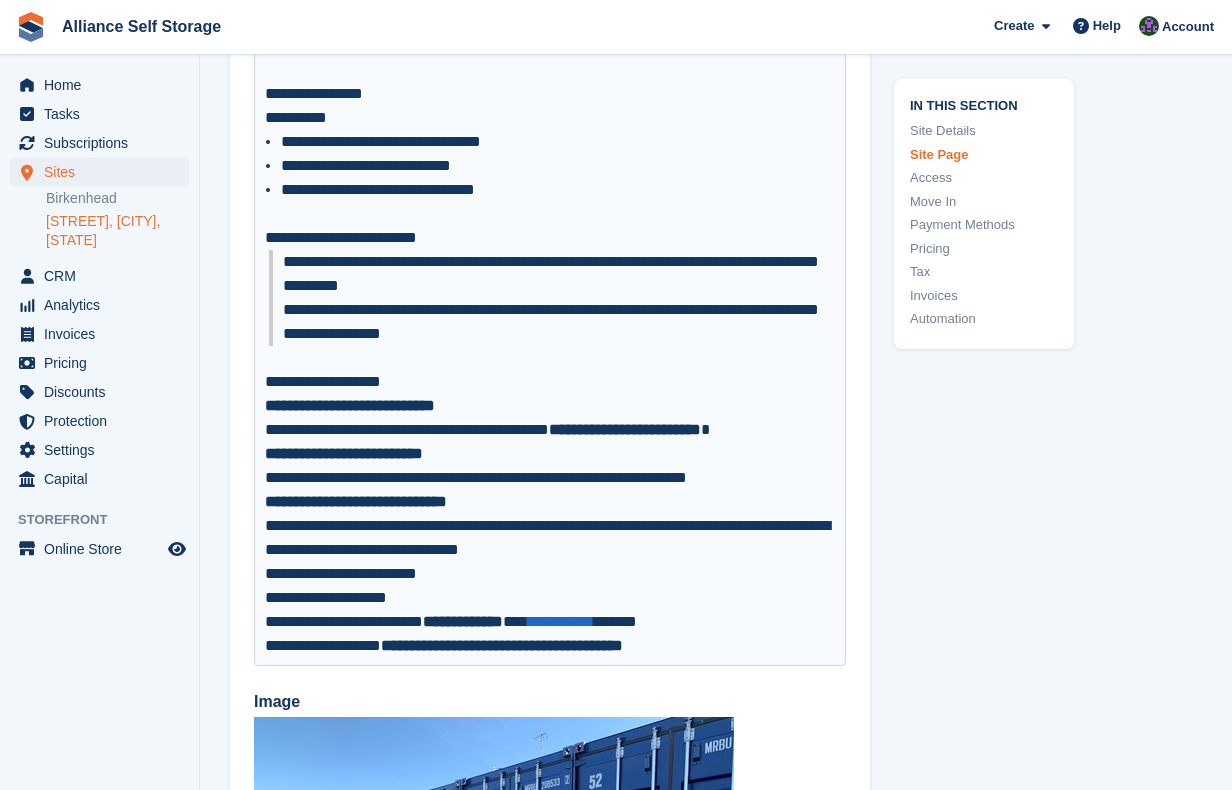 click on "**********" at bounding box center [550, 598] 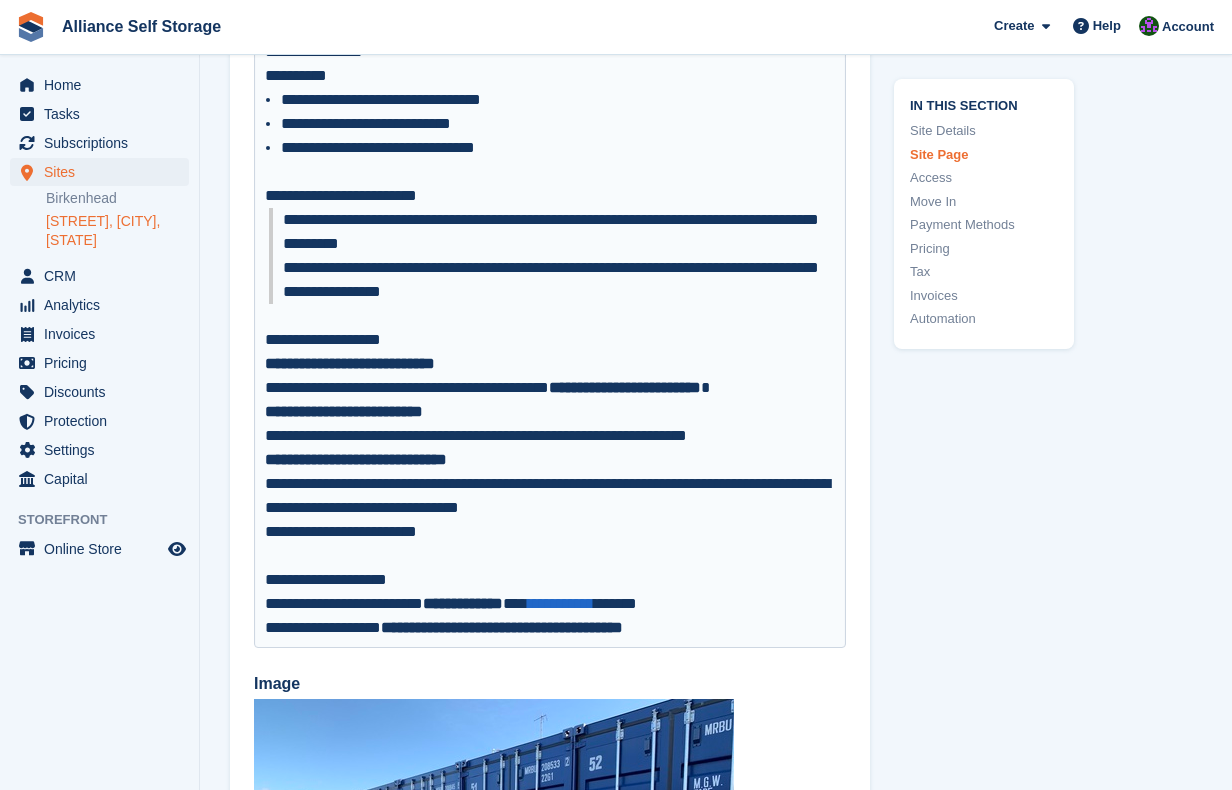 scroll, scrollTop: 4235, scrollLeft: 0, axis: vertical 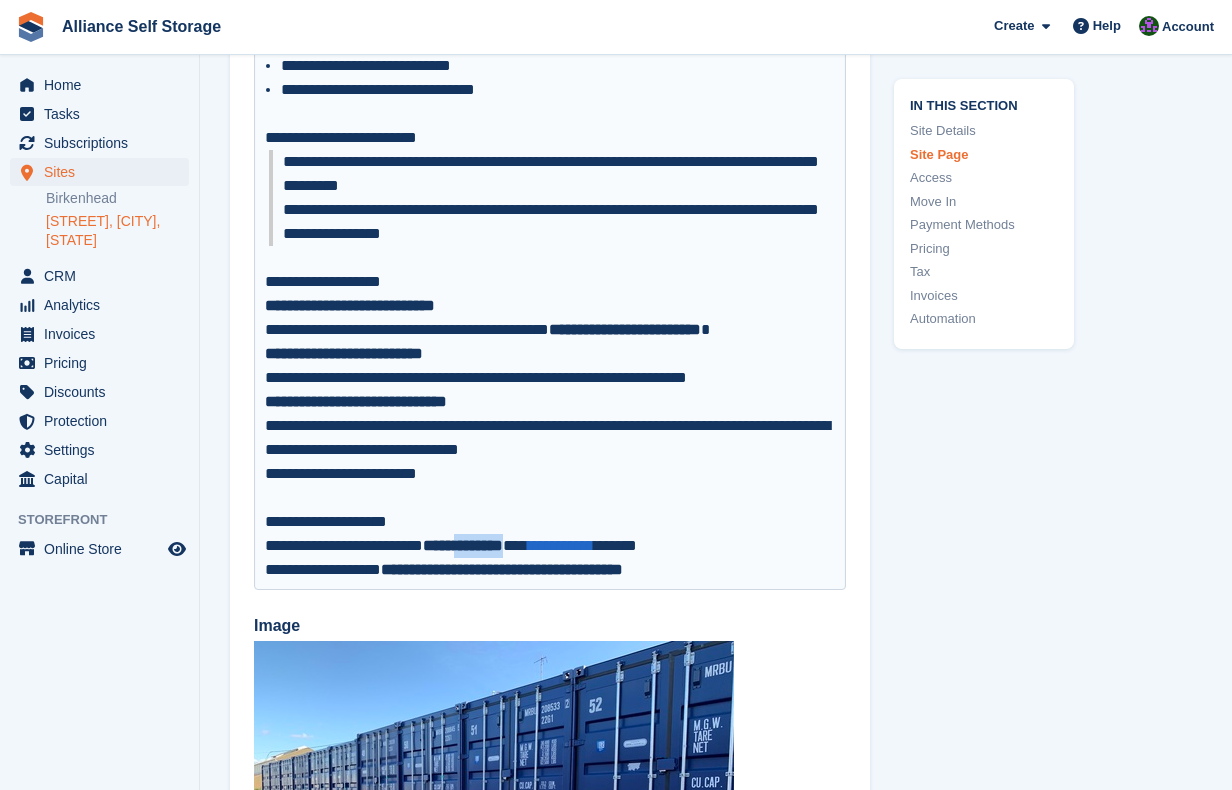 drag, startPoint x: 558, startPoint y: 569, endPoint x: 495, endPoint y: 563, distance: 63.28507 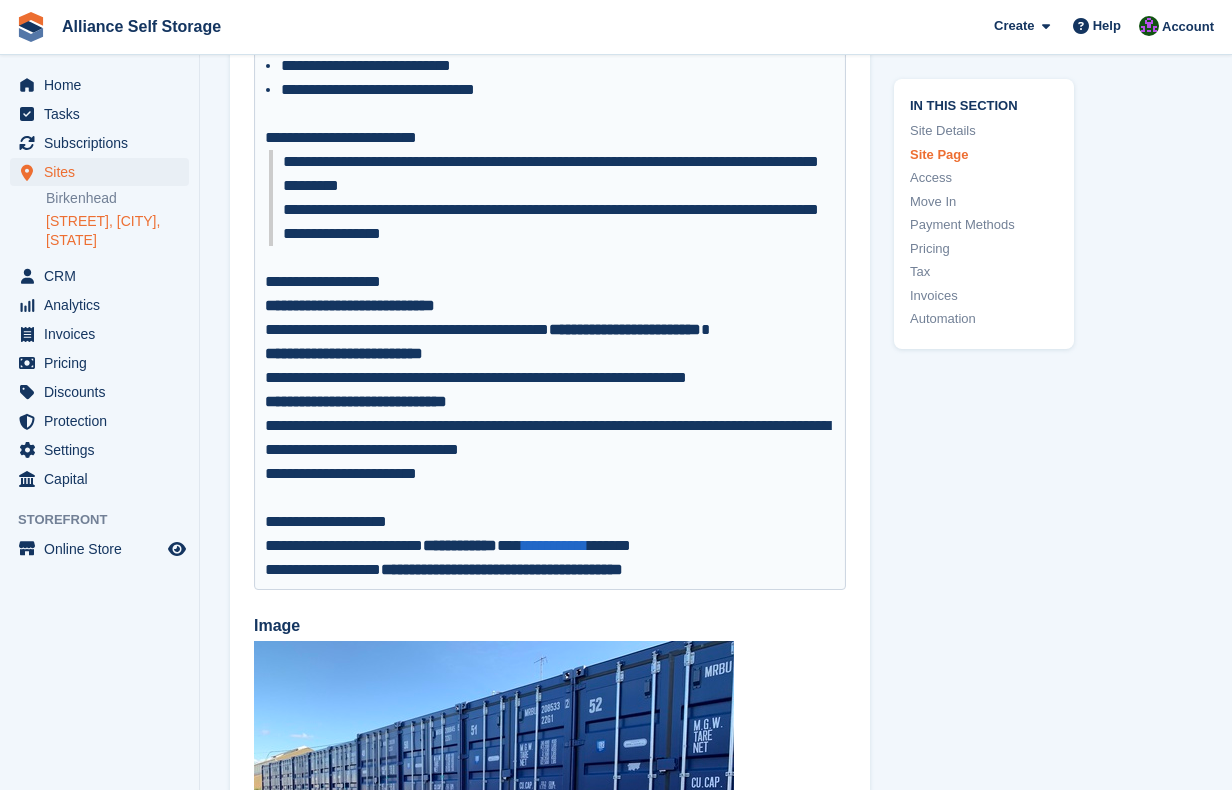 type on "**********" 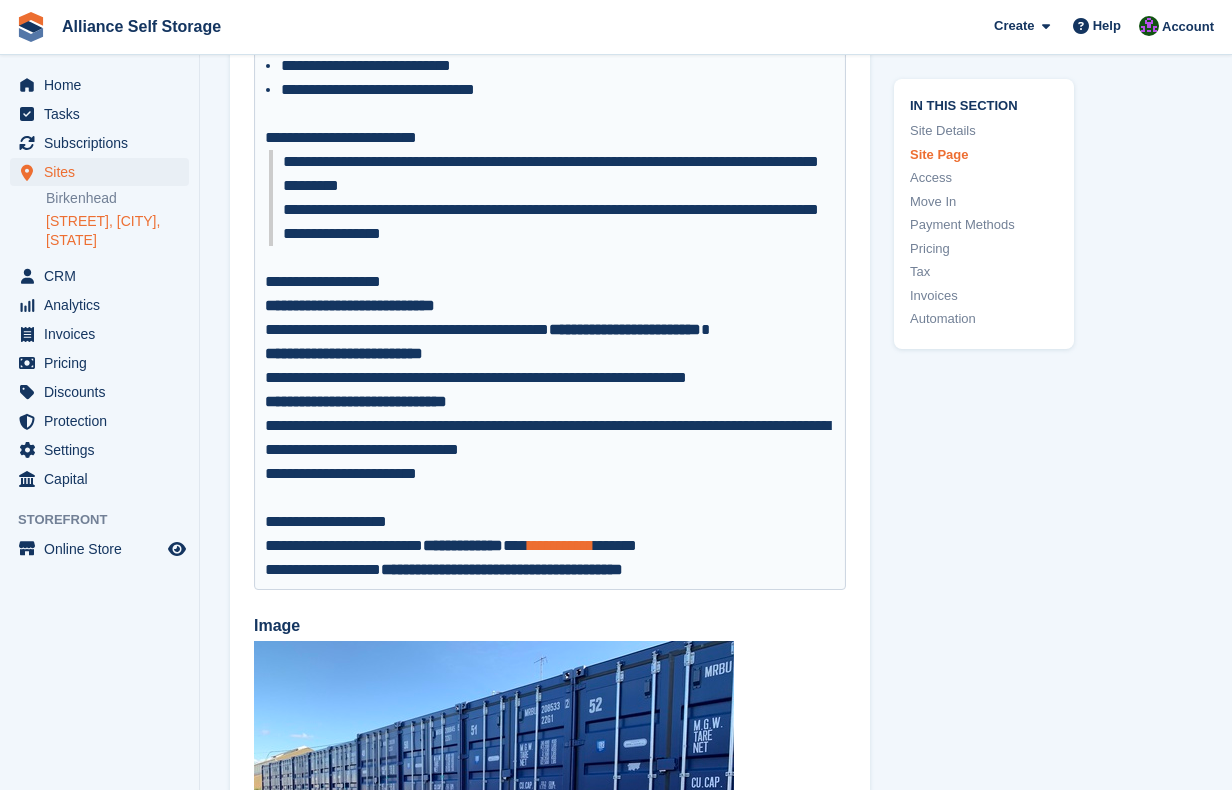 click on "**********" at bounding box center [561, 545] 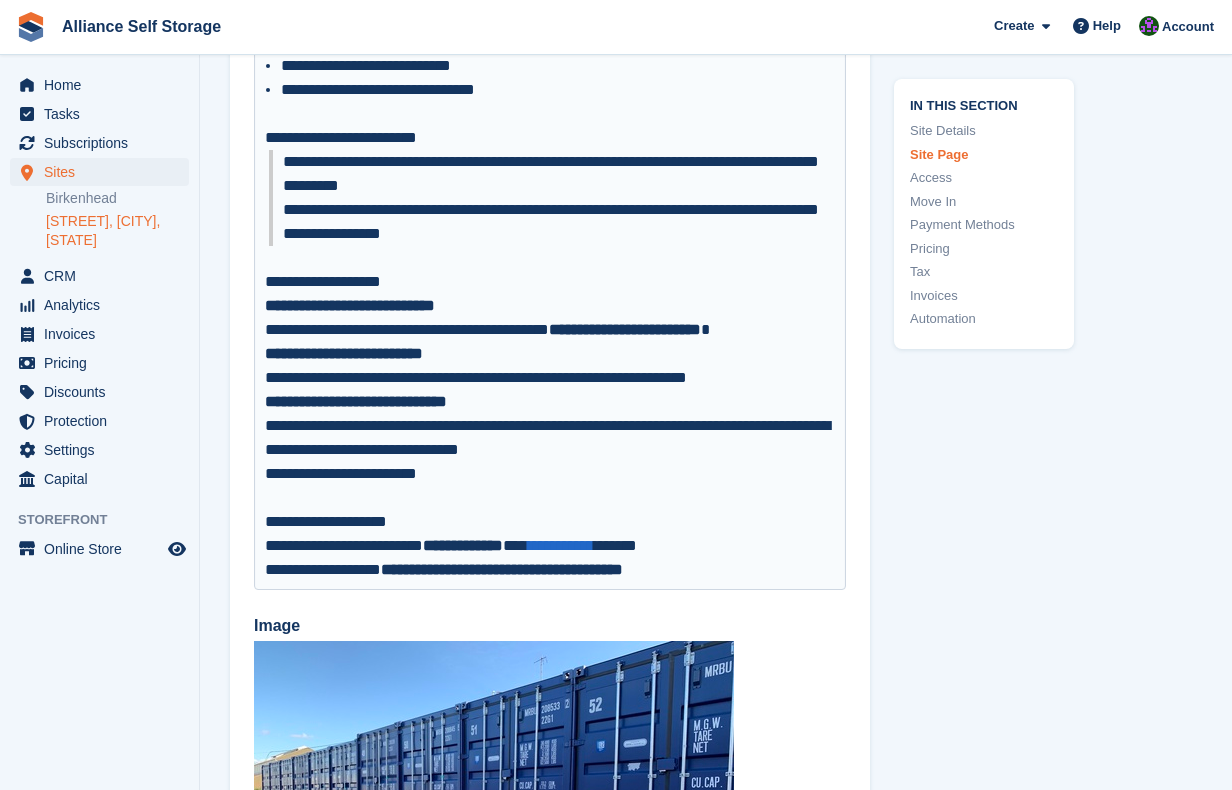 click on "**********" at bounding box center [550, 558] 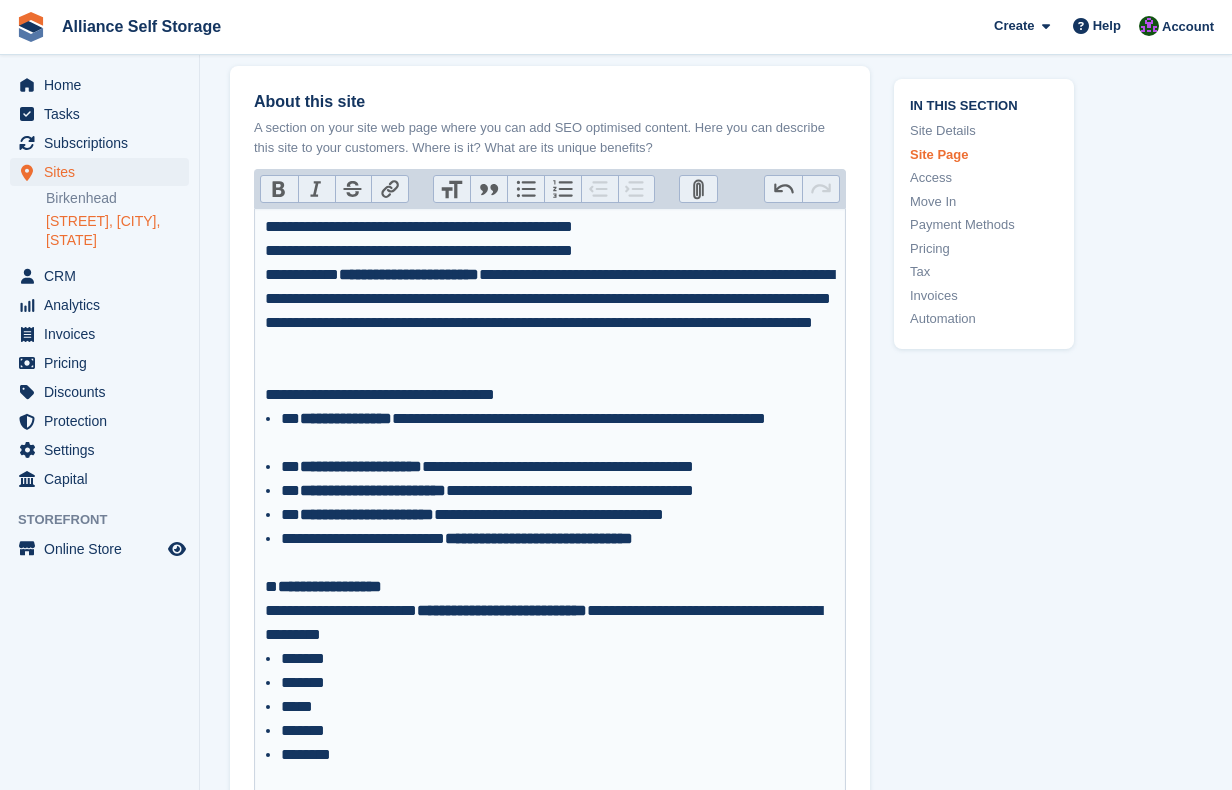scroll, scrollTop: 3235, scrollLeft: 0, axis: vertical 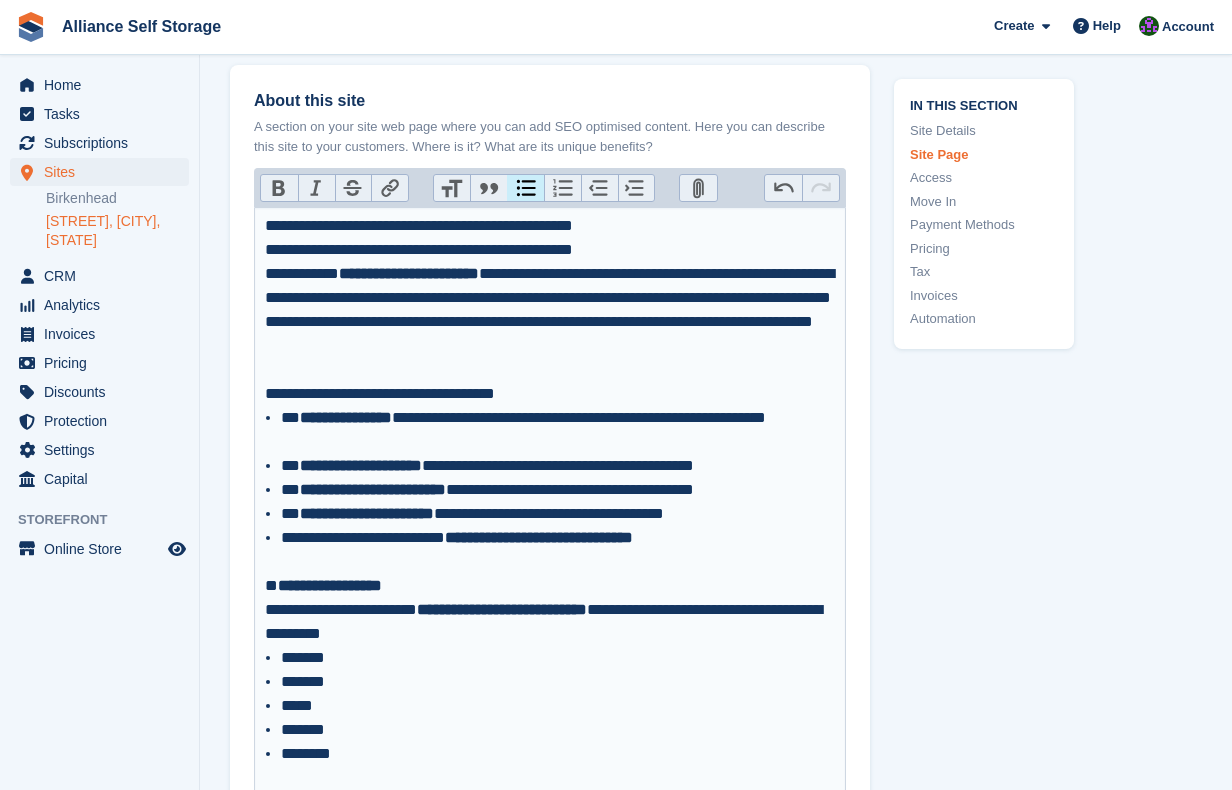 drag, startPoint x: 828, startPoint y: 545, endPoint x: 808, endPoint y: 584, distance: 43.829212 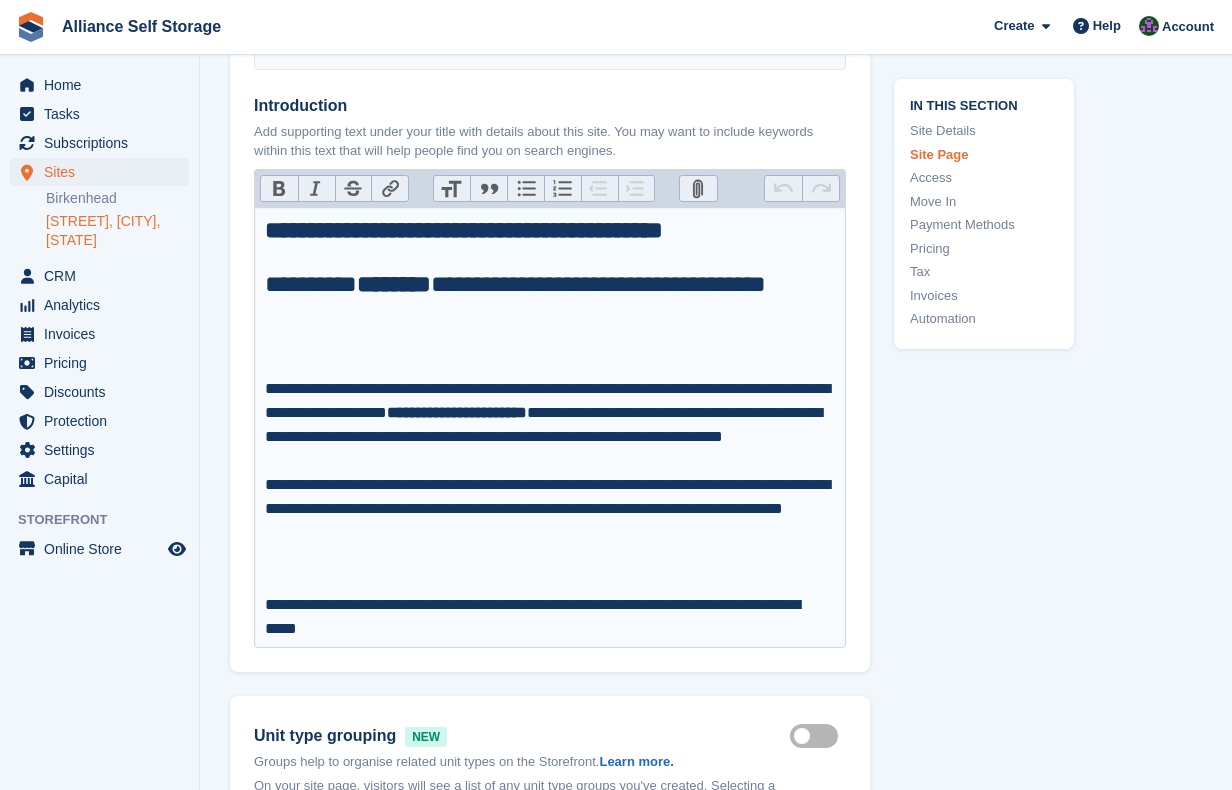 scroll, scrollTop: 1035, scrollLeft: 0, axis: vertical 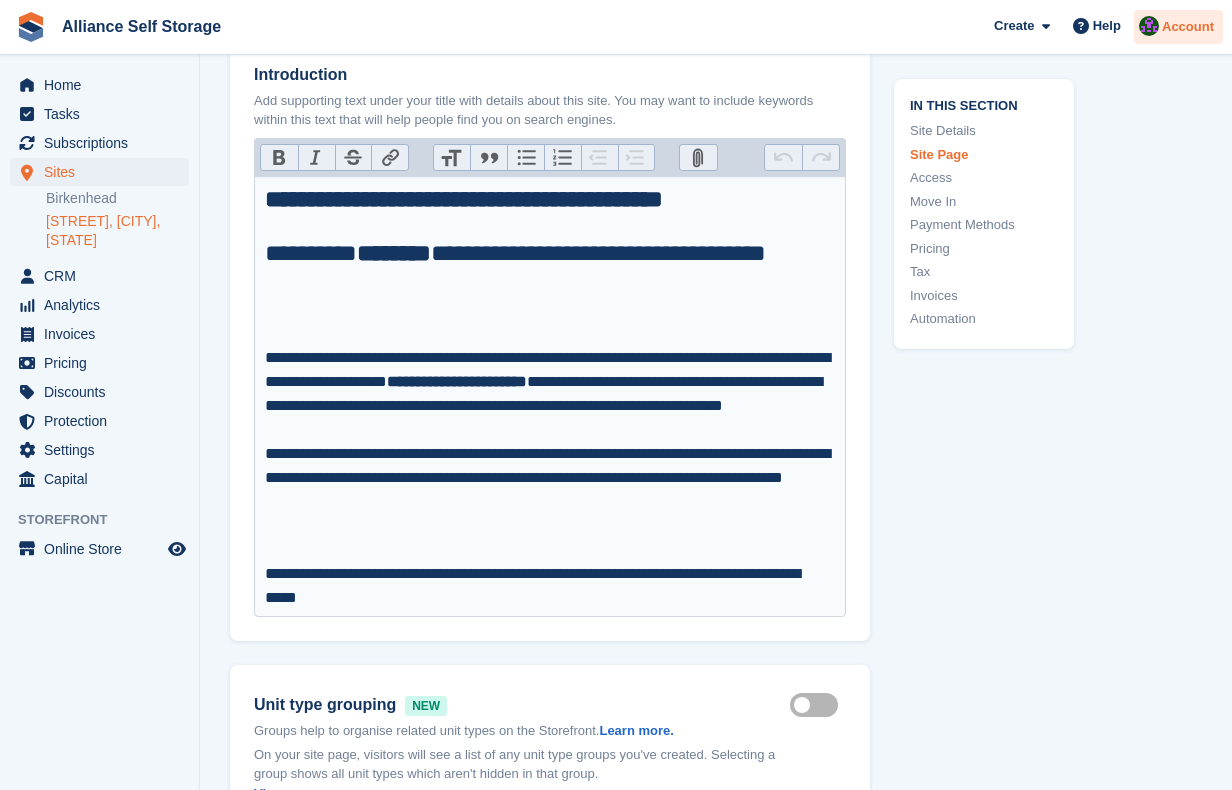 click on "Account" at bounding box center (1188, 27) 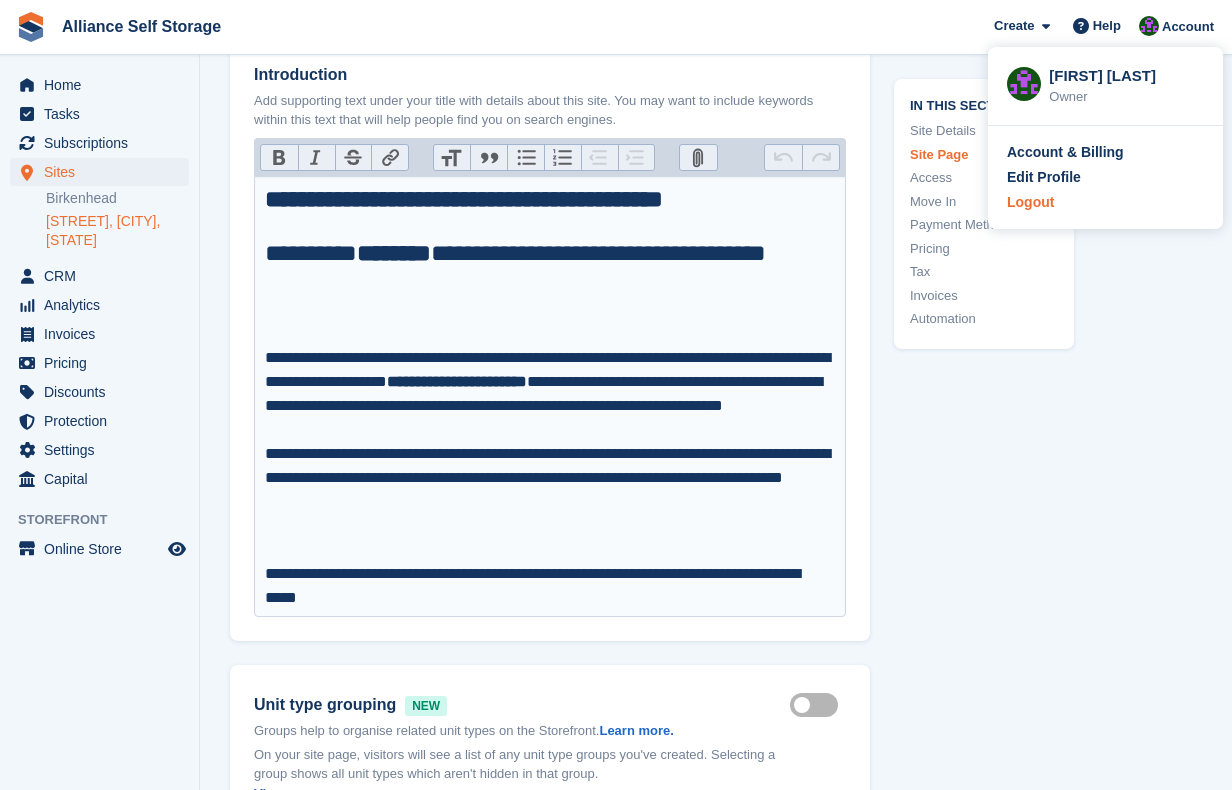 click on "Logout" at bounding box center (1030, 202) 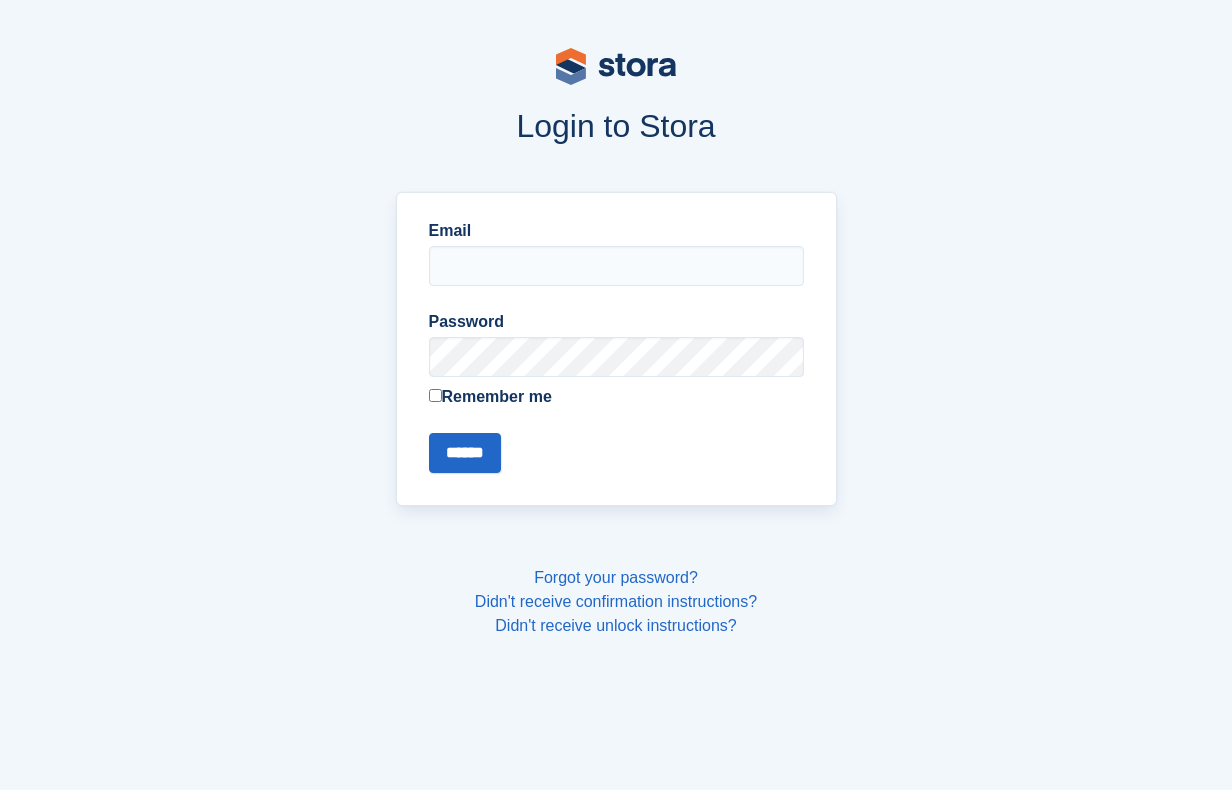 type on "**********" 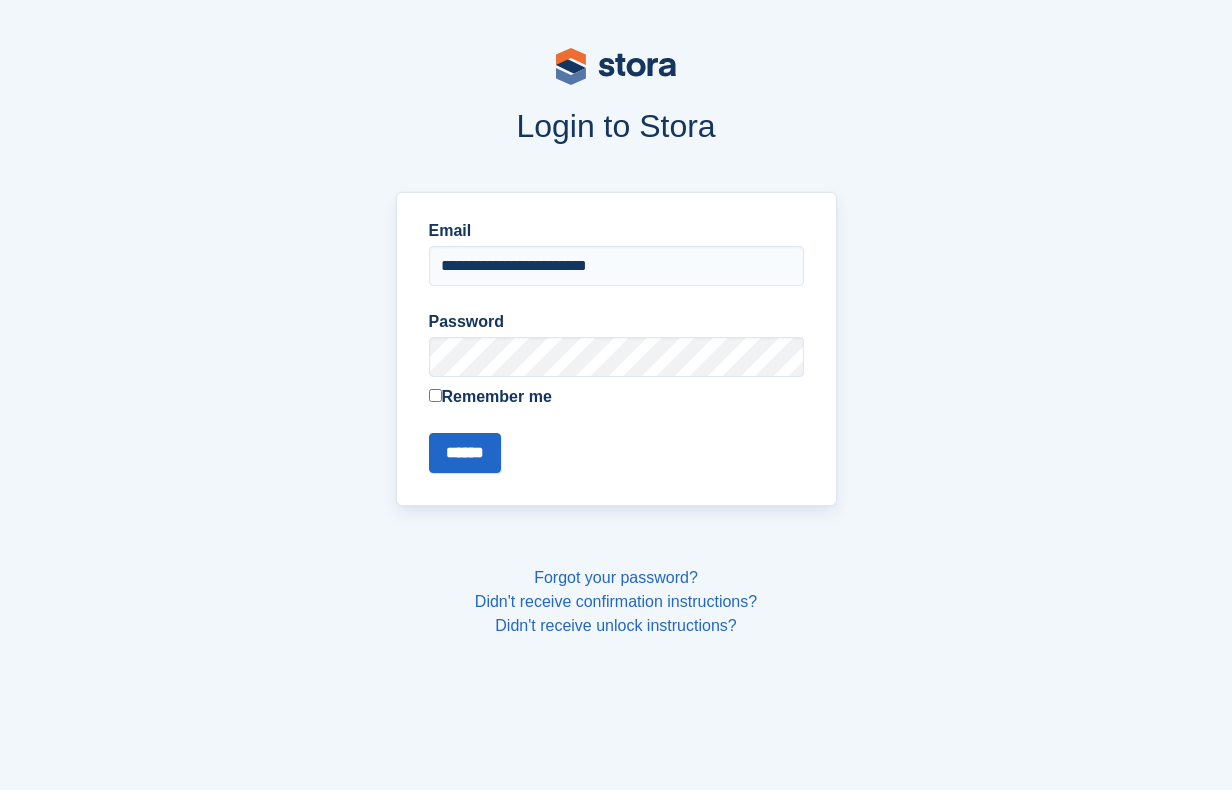 scroll, scrollTop: 0, scrollLeft: 0, axis: both 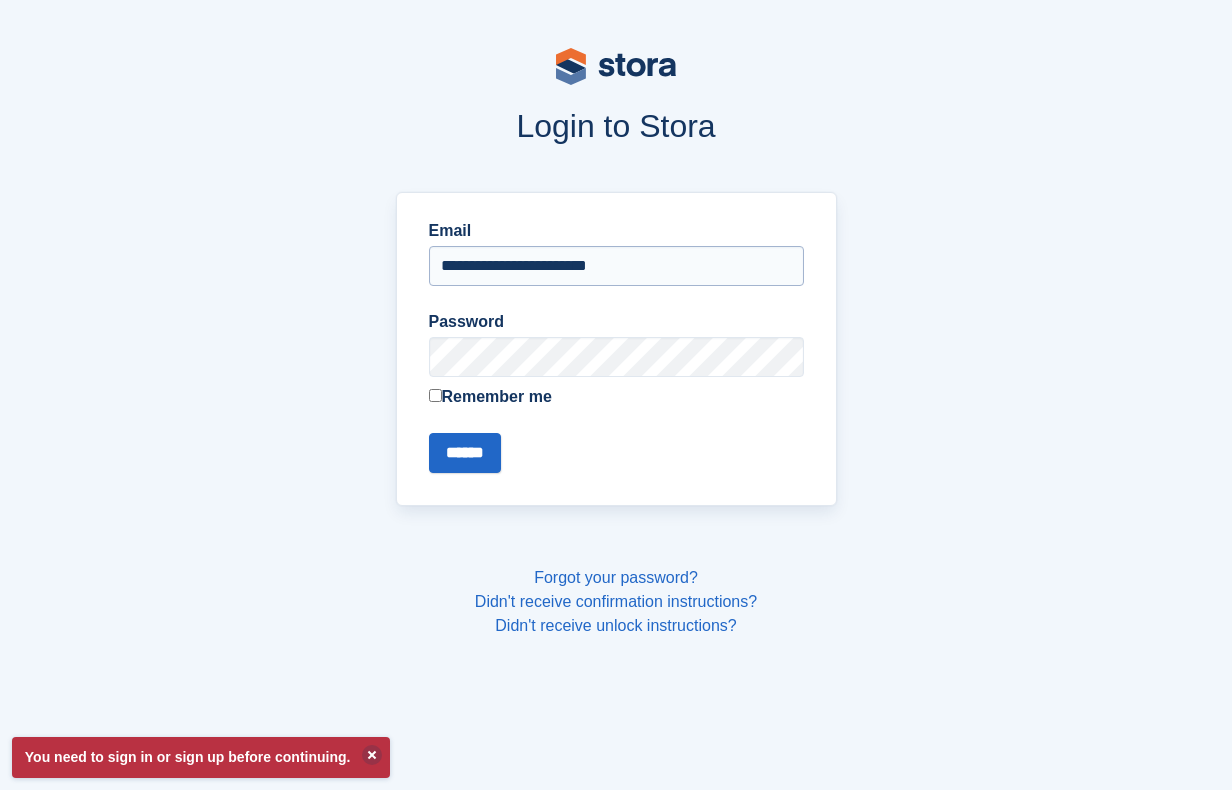 click on "**********" at bounding box center (616, 266) 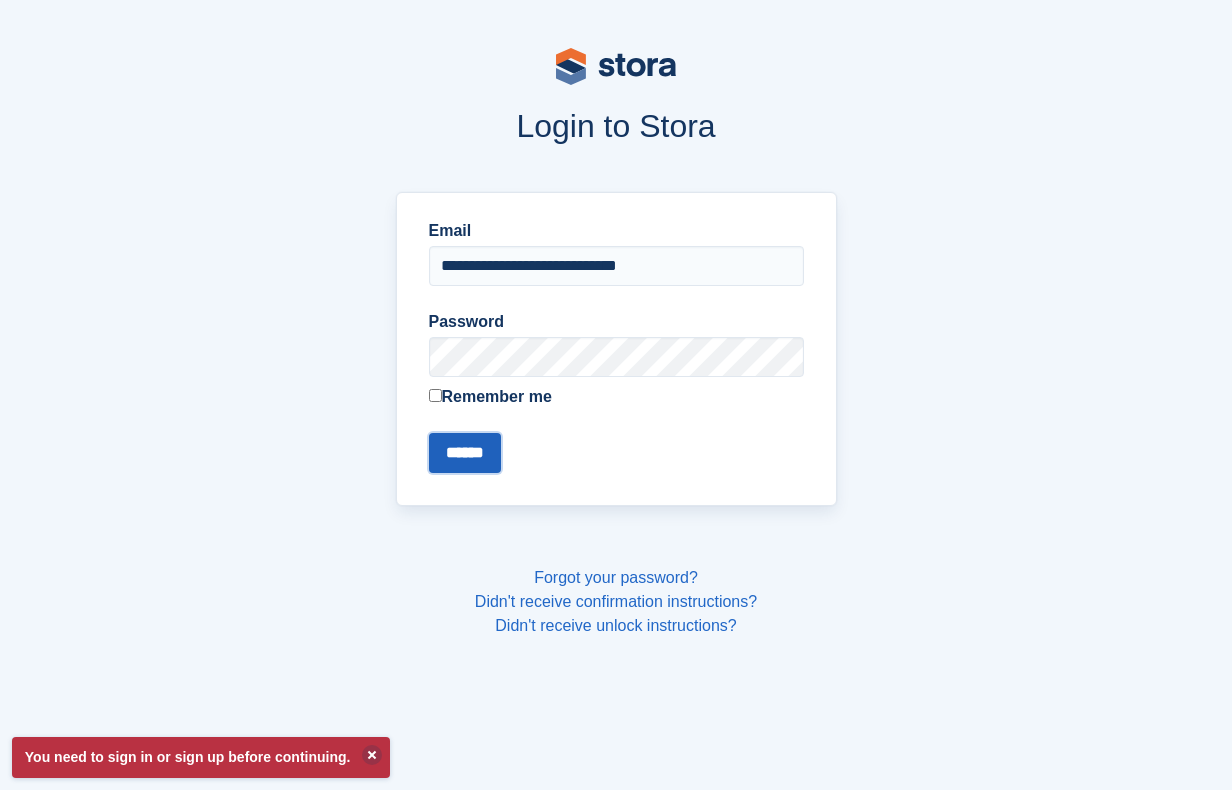 click on "******" at bounding box center [465, 453] 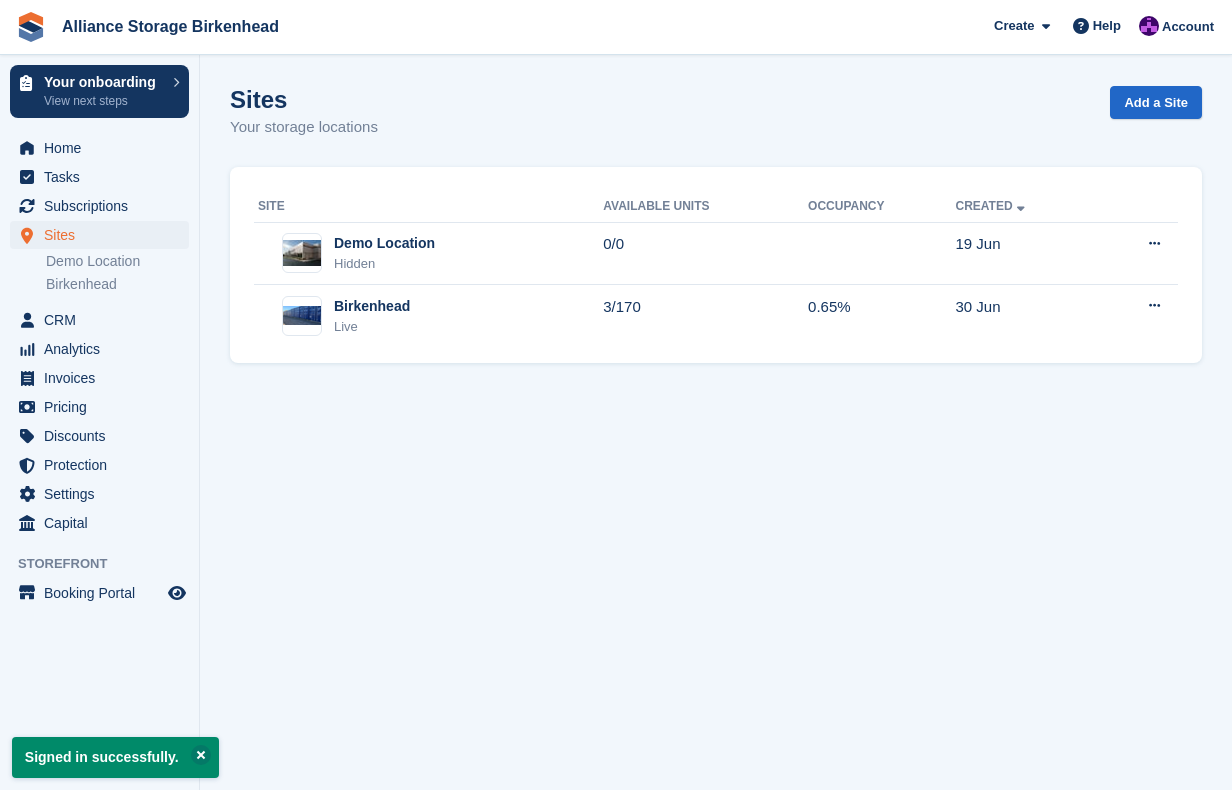 scroll, scrollTop: 0, scrollLeft: 0, axis: both 